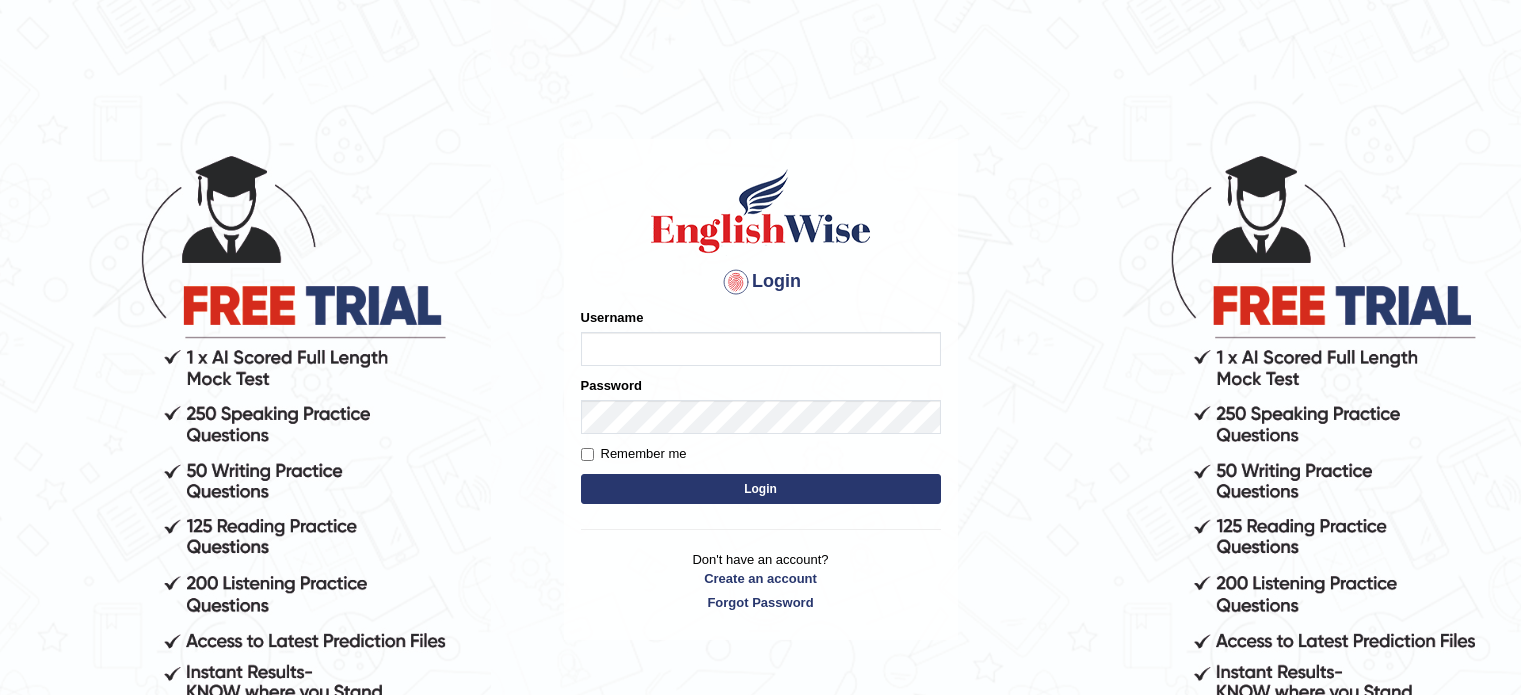 scroll, scrollTop: 0, scrollLeft: 0, axis: both 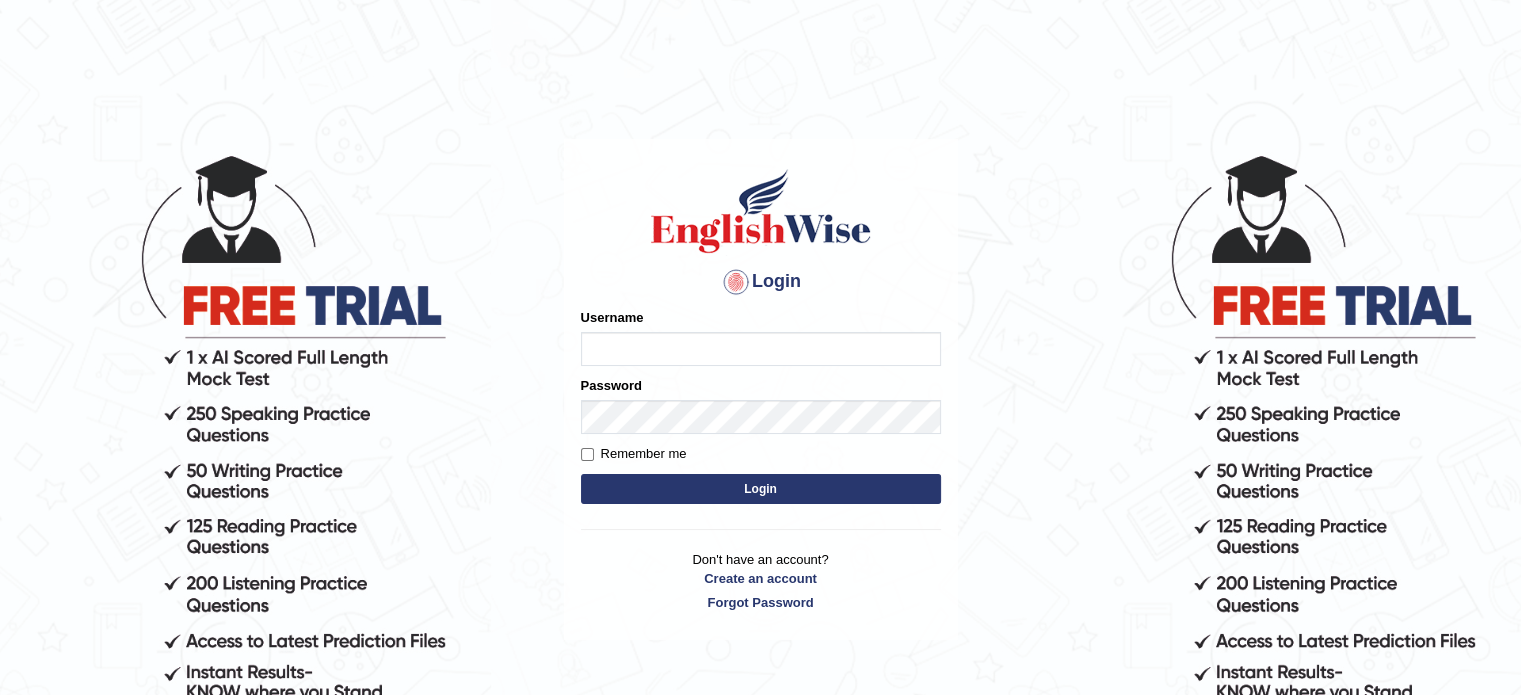 type on "bonyillimoottil" 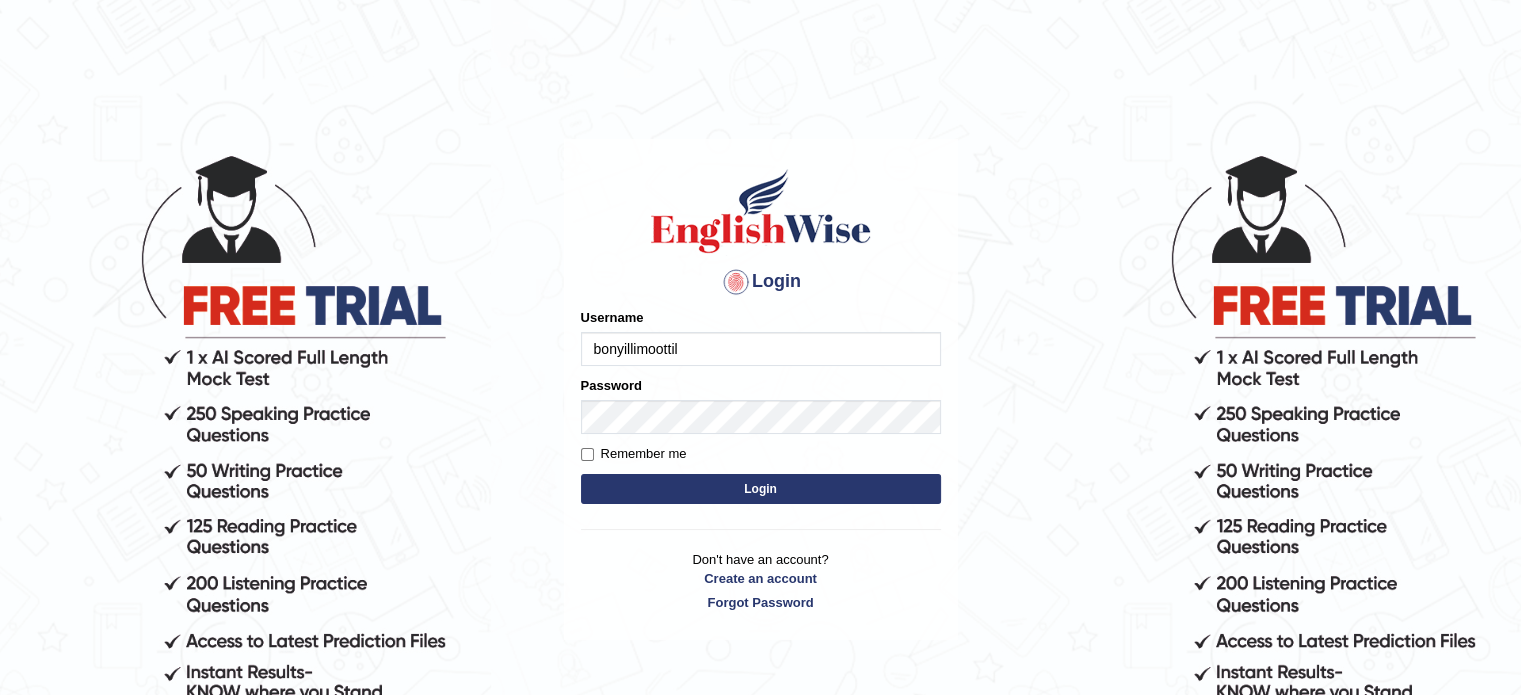 click on "Login" at bounding box center (761, 489) 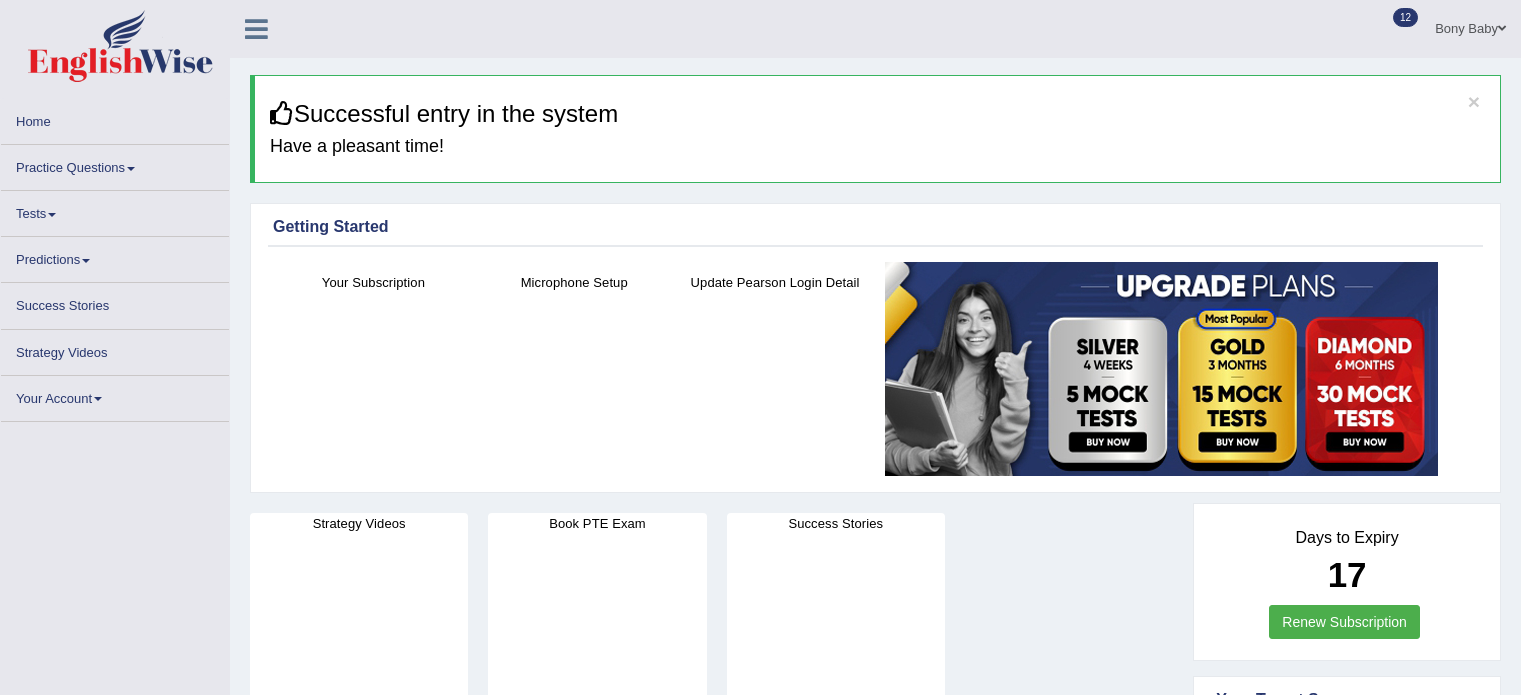 scroll, scrollTop: 0, scrollLeft: 0, axis: both 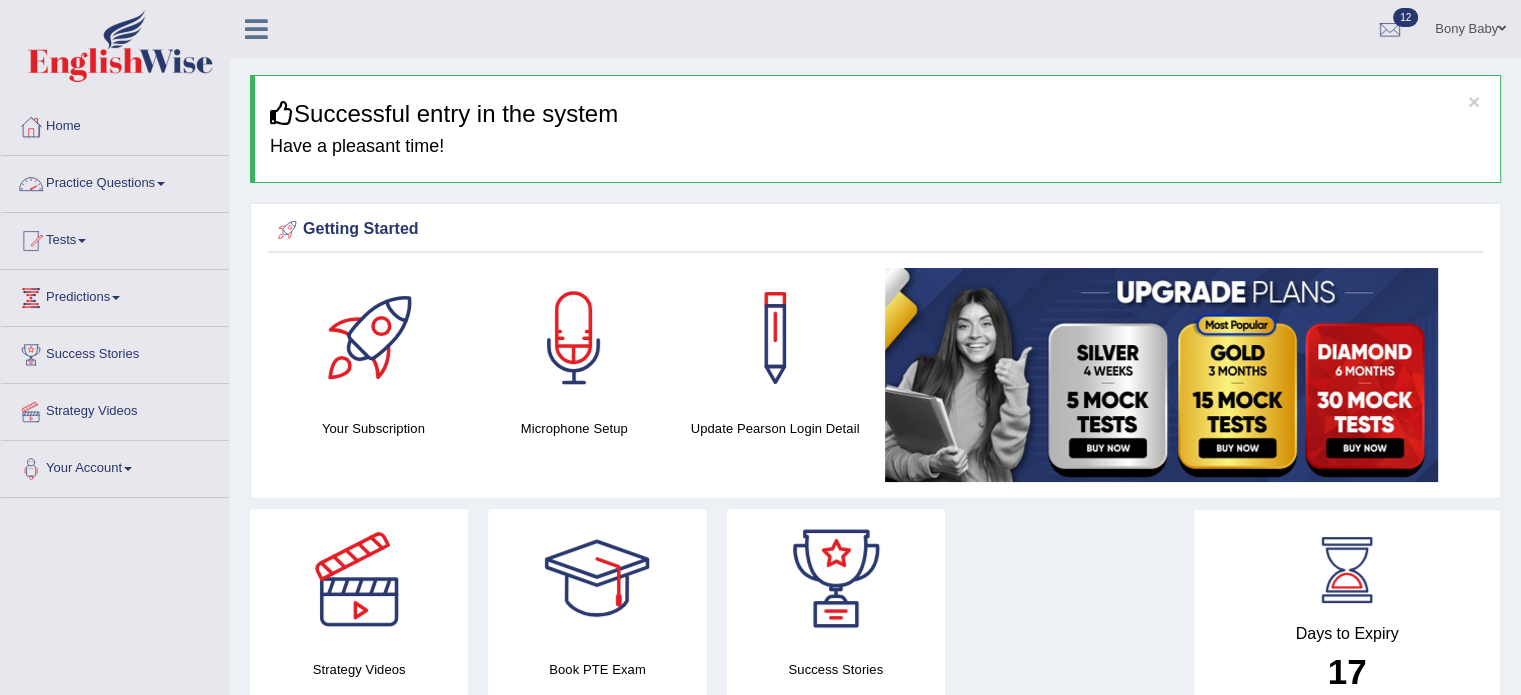 click on "Practice Questions" at bounding box center (115, 181) 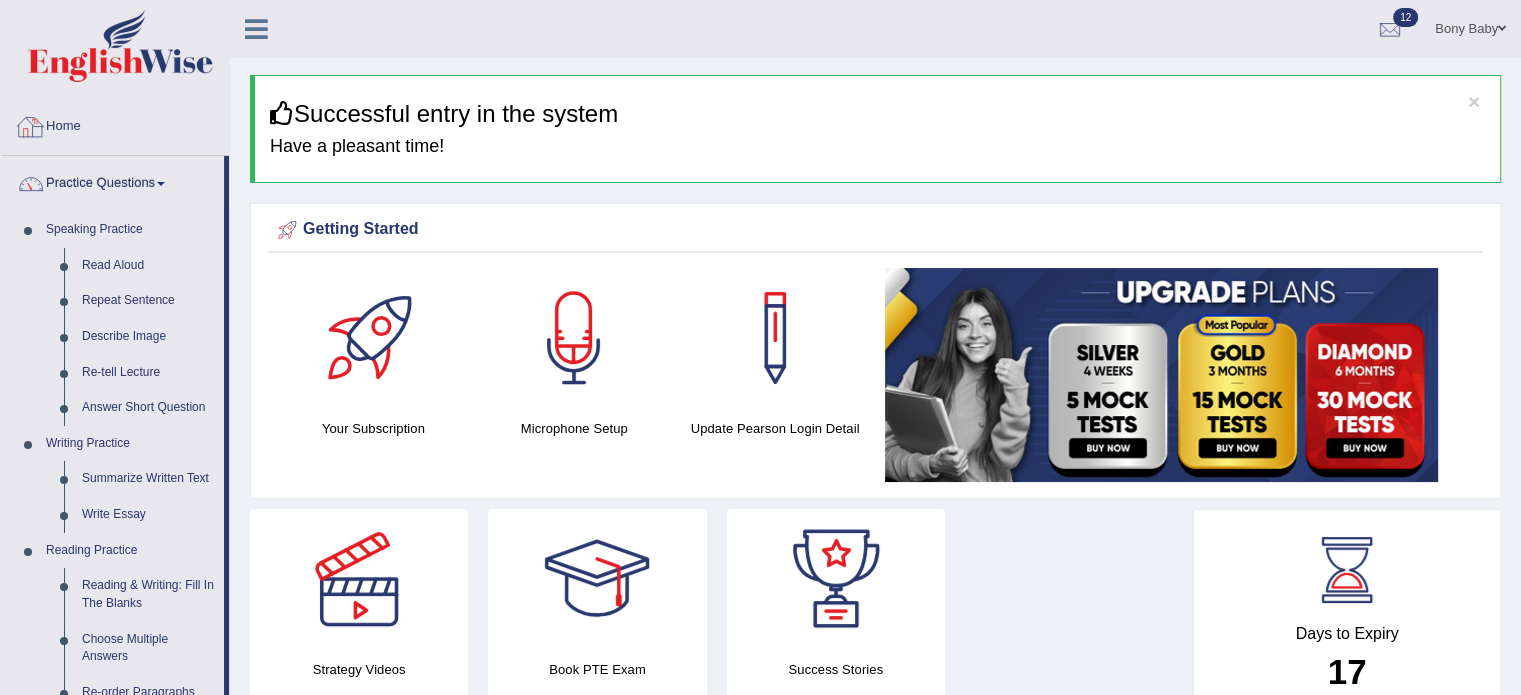 click on "Home" at bounding box center (115, 124) 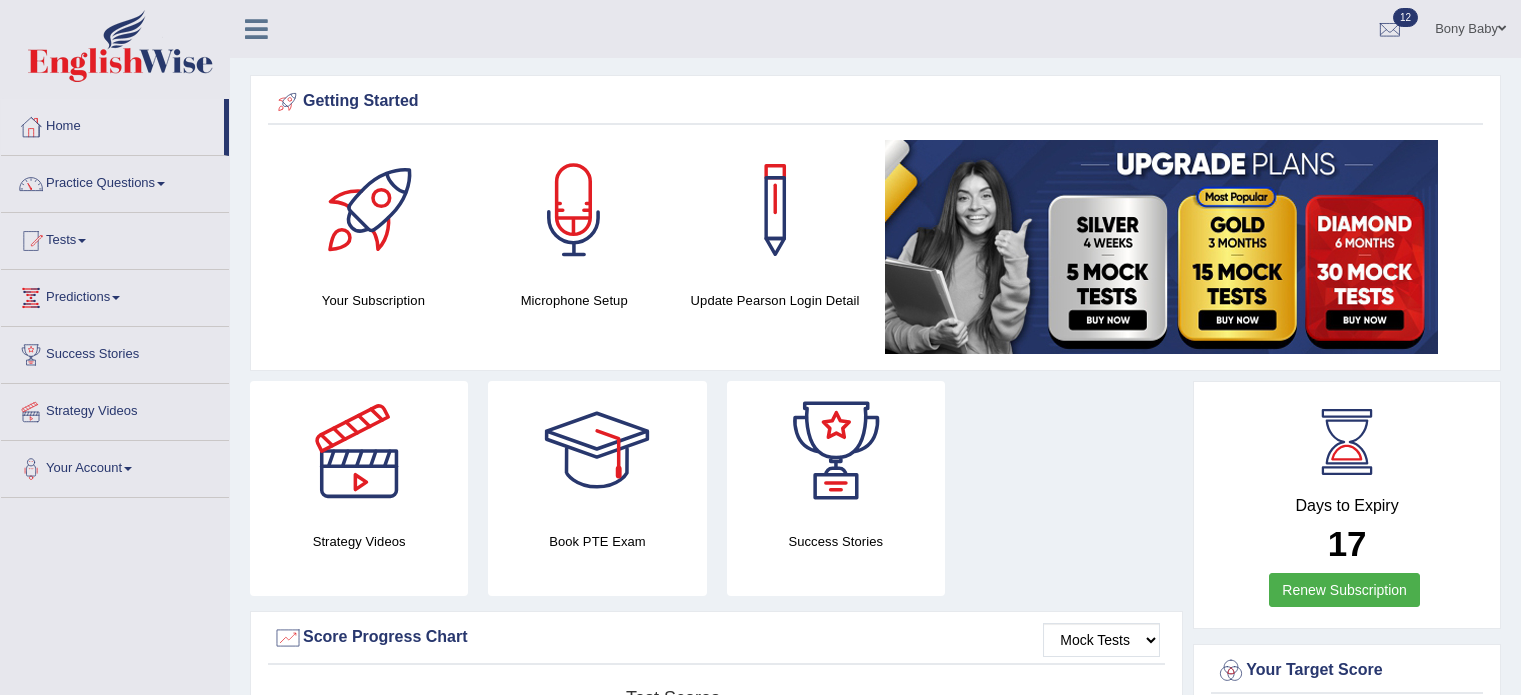 scroll, scrollTop: 0, scrollLeft: 0, axis: both 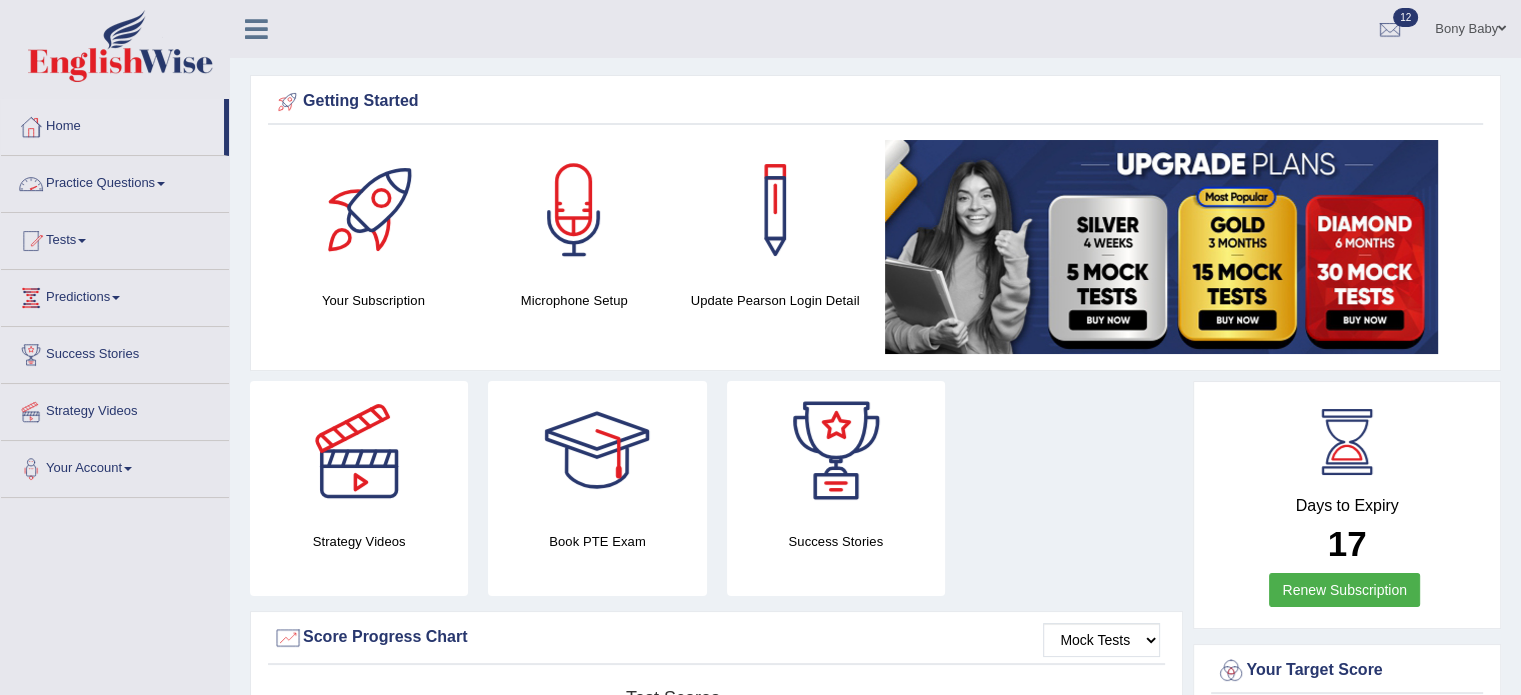 click on "Practice Questions" at bounding box center [115, 181] 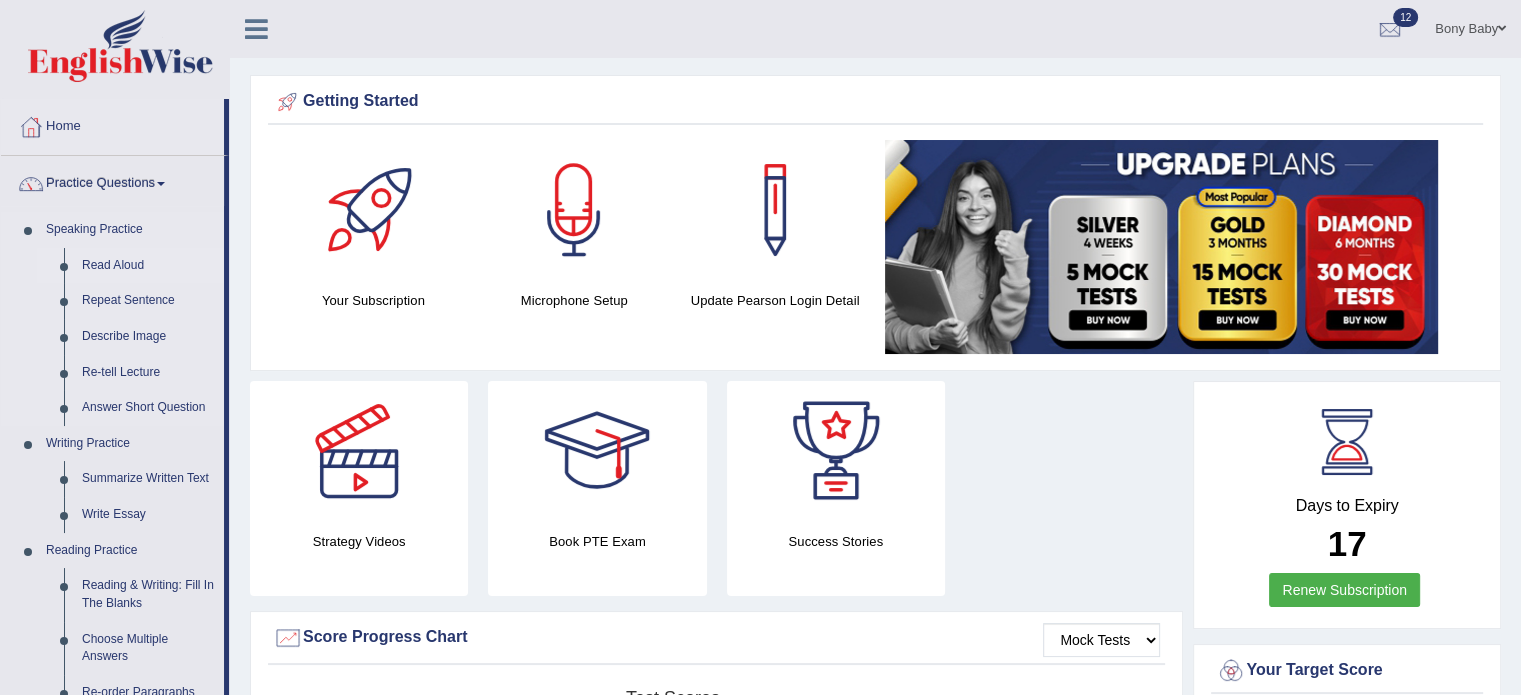 click on "Read Aloud" at bounding box center (148, 266) 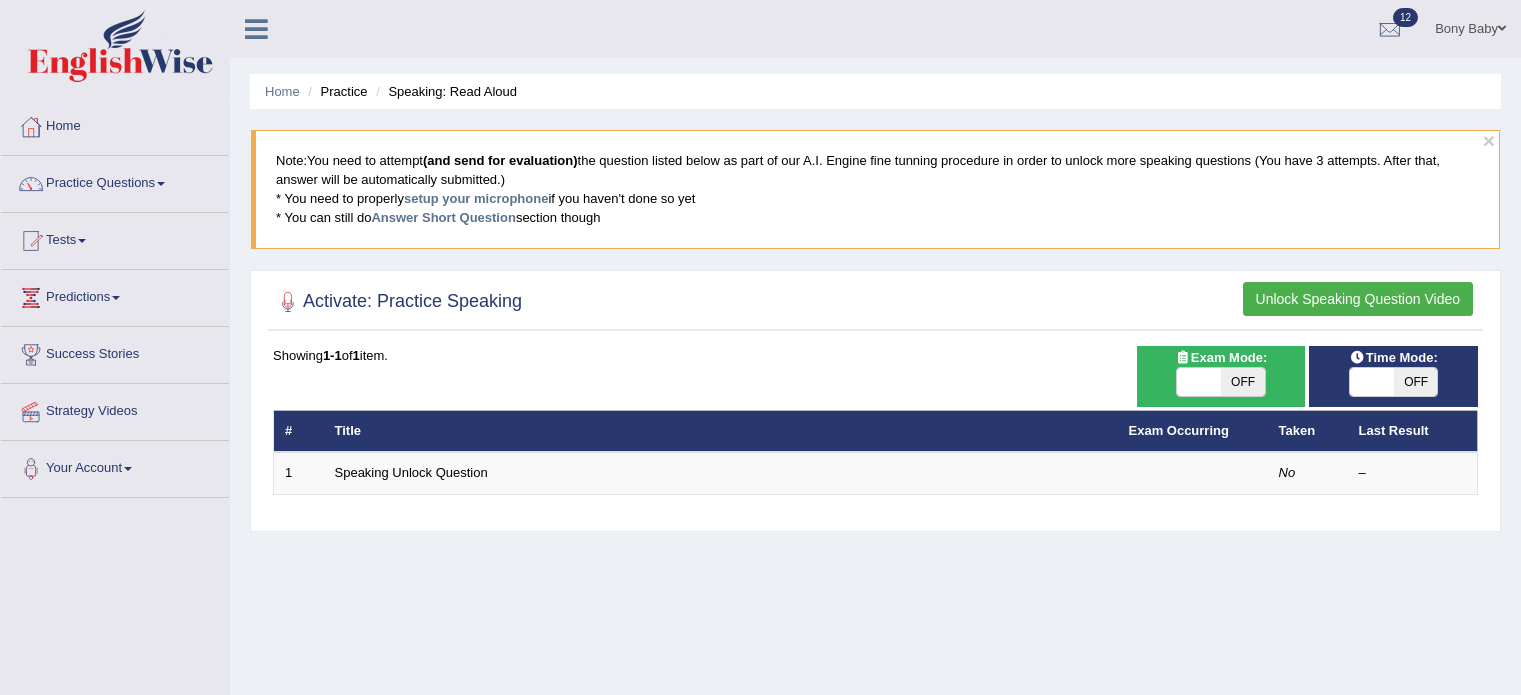 scroll, scrollTop: 0, scrollLeft: 0, axis: both 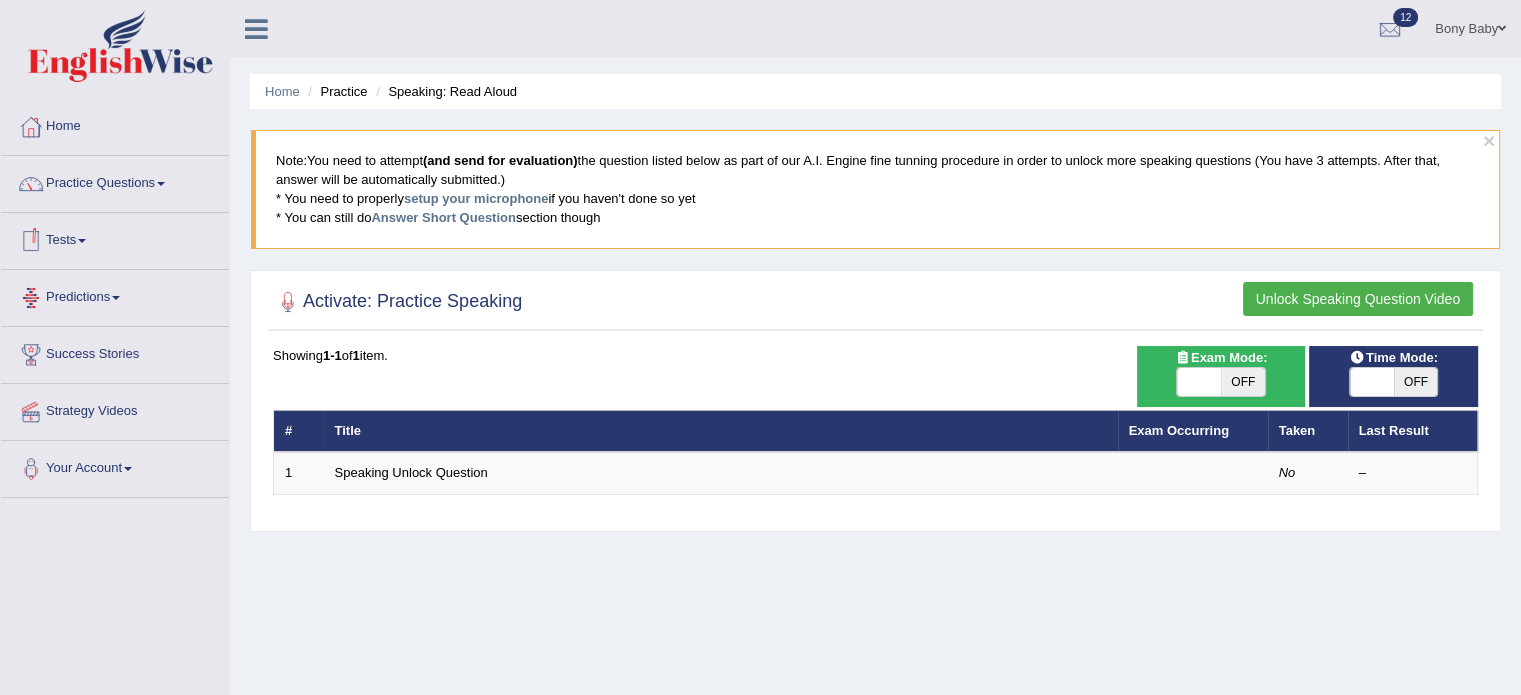 click on "Tests" at bounding box center [115, 238] 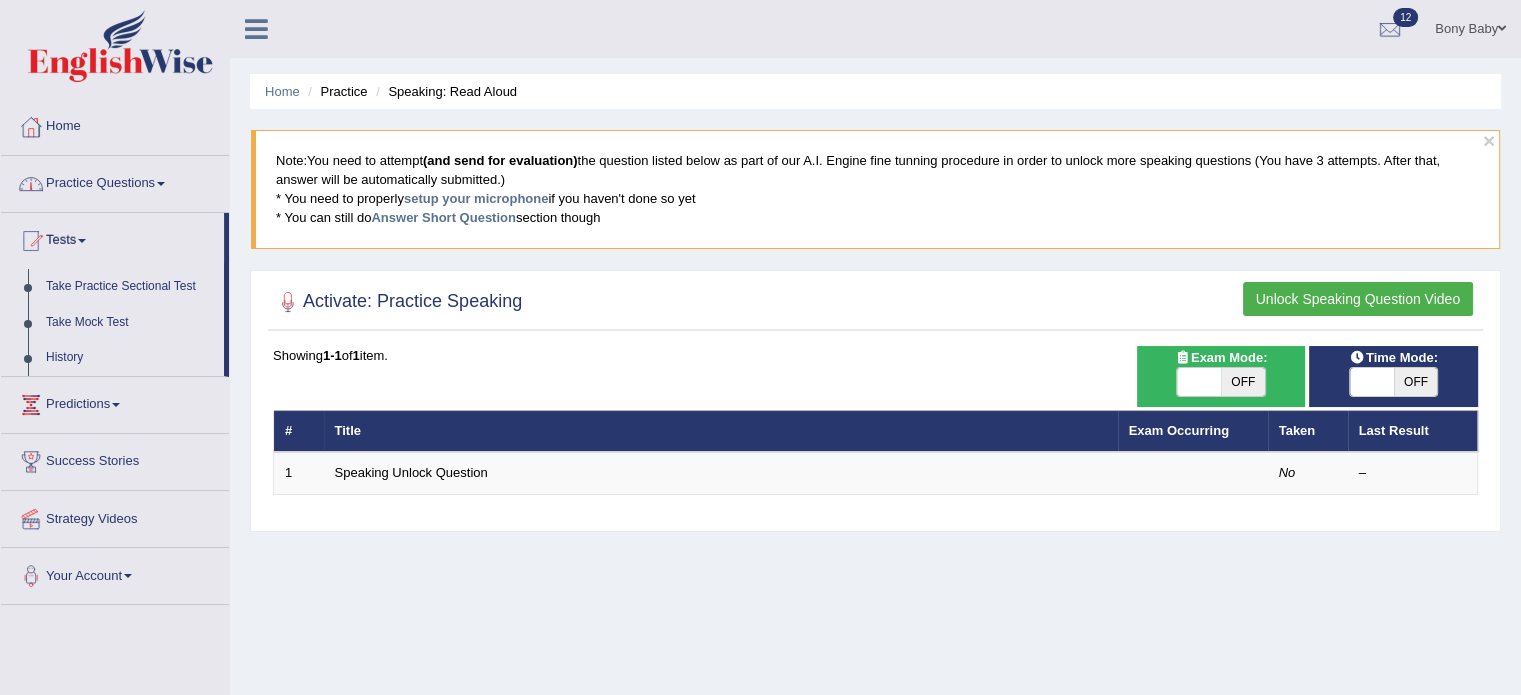 click on "Practice Questions" at bounding box center [115, 181] 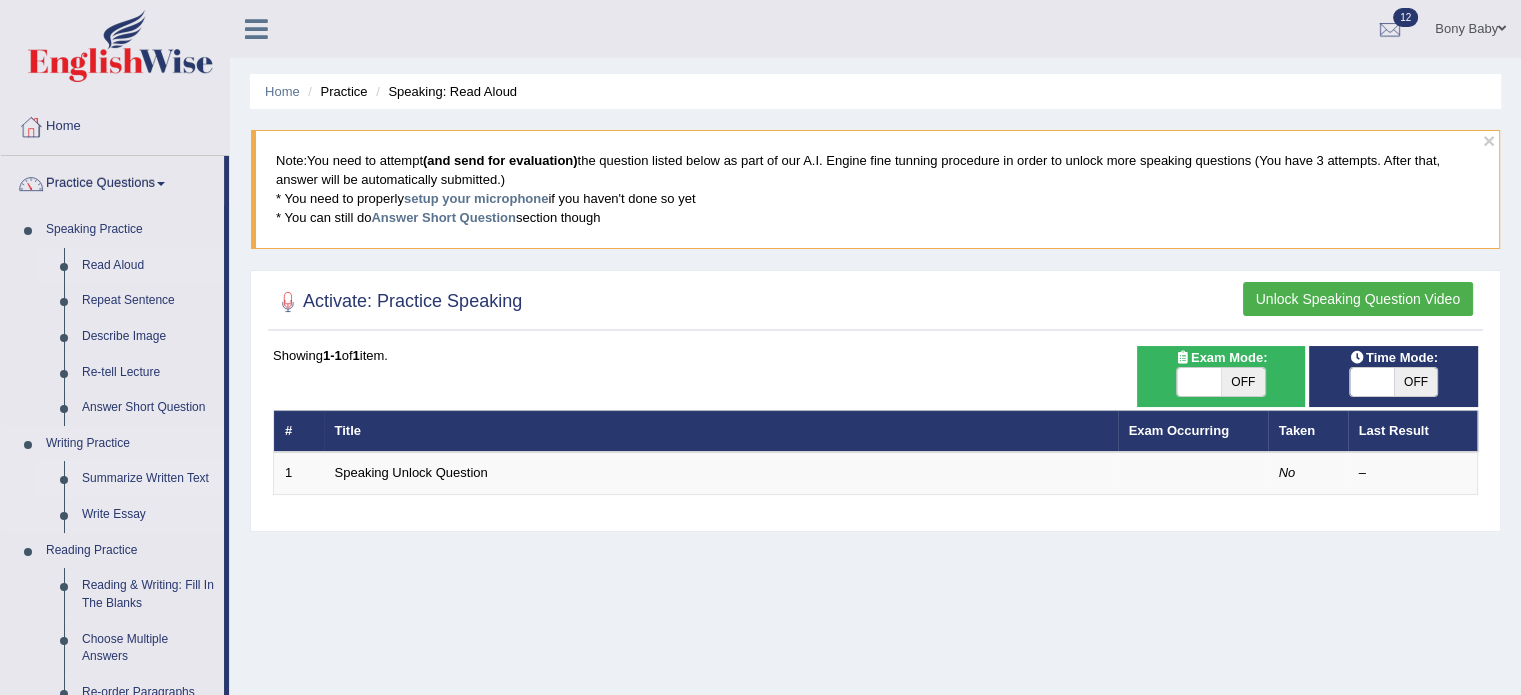 click on "Summarize Written Text" at bounding box center [148, 479] 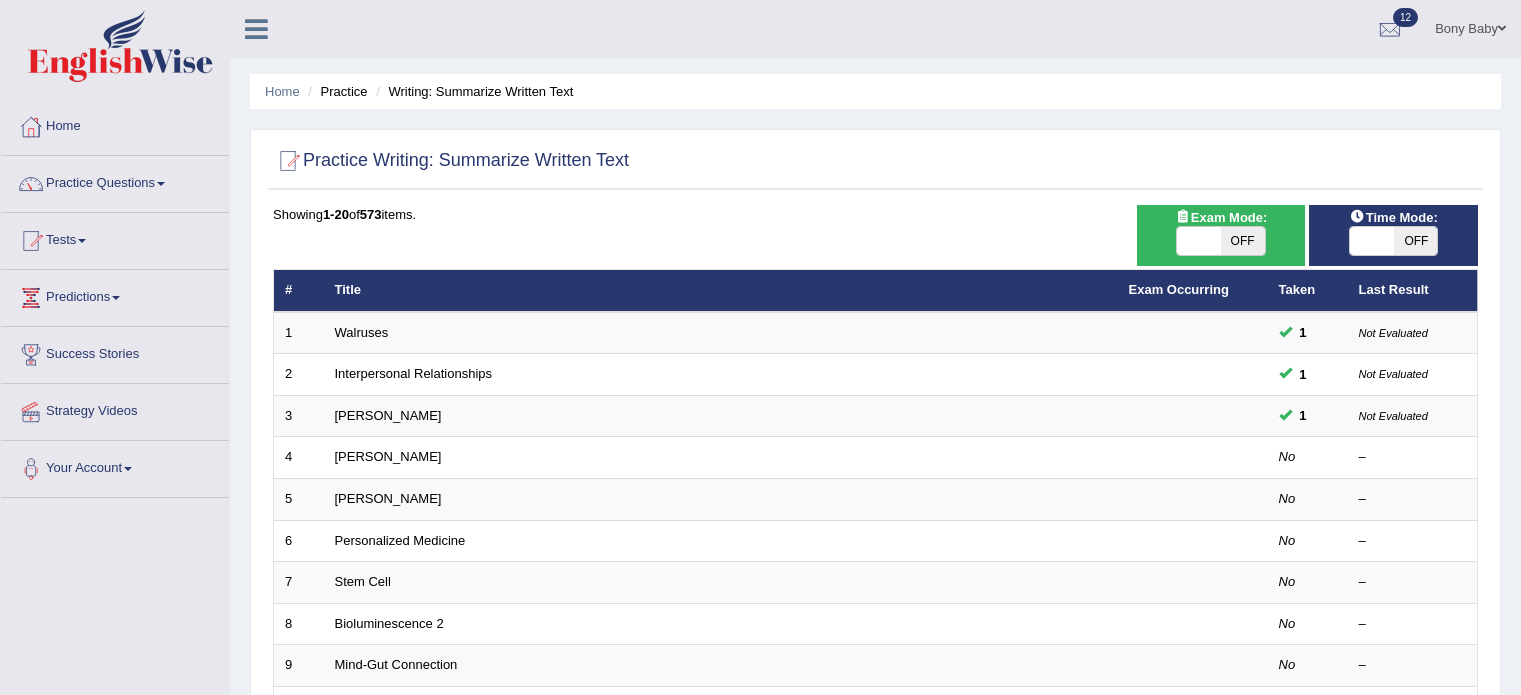 scroll, scrollTop: 0, scrollLeft: 0, axis: both 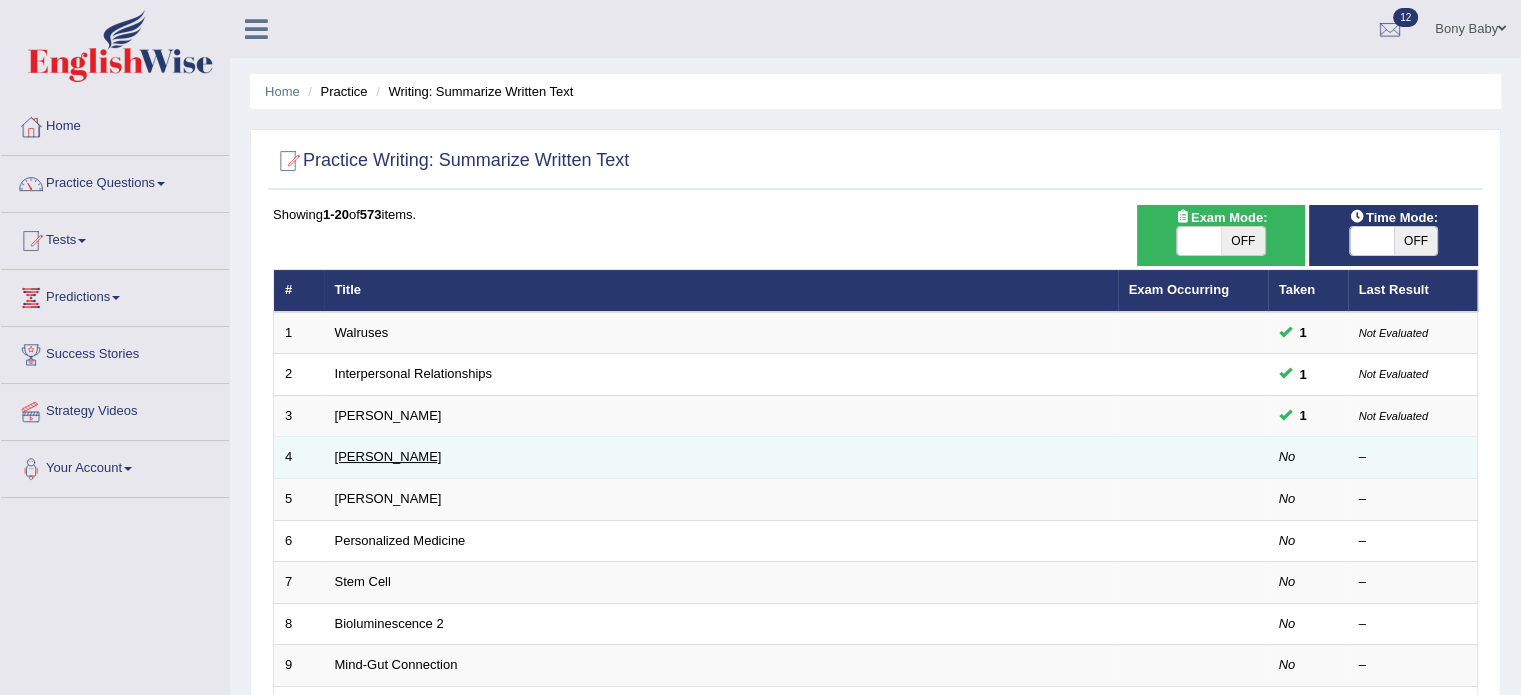 click on "[PERSON_NAME]" at bounding box center [388, 456] 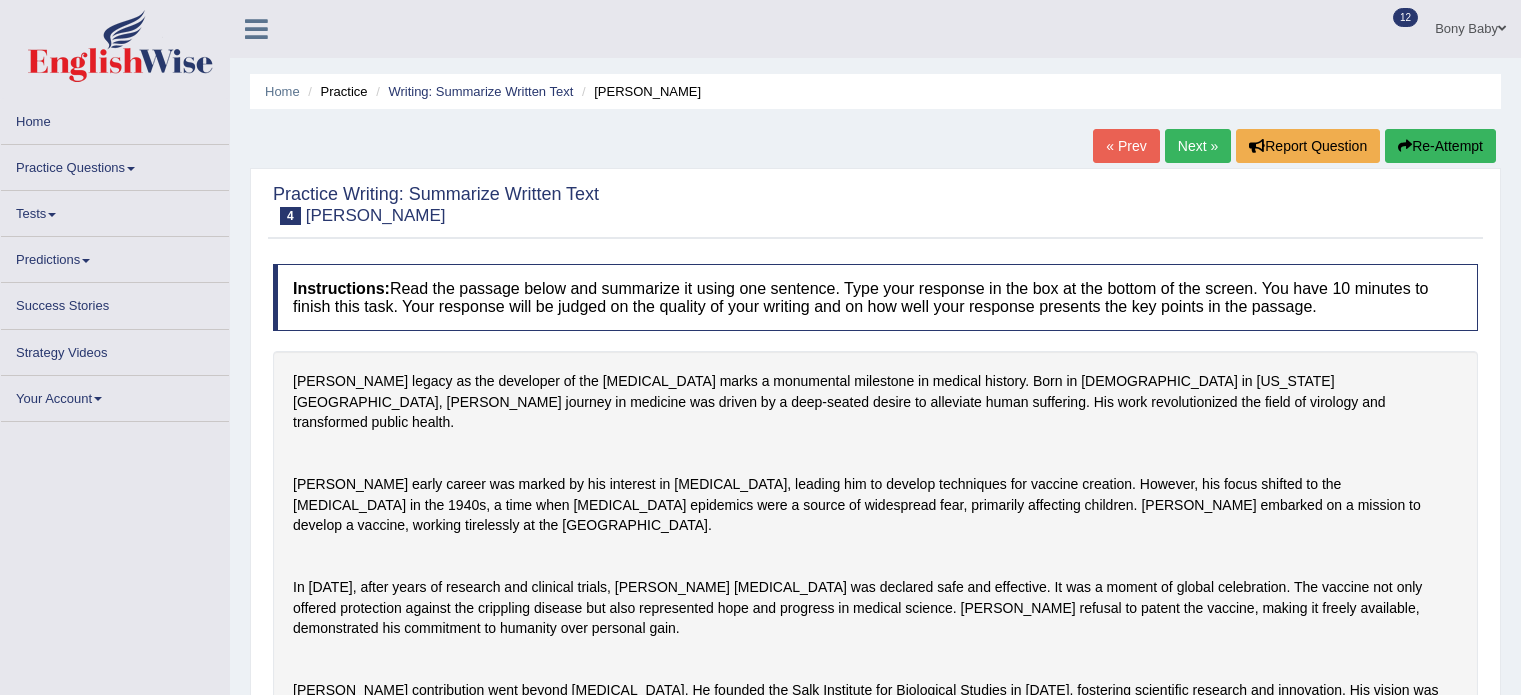 scroll, scrollTop: 0, scrollLeft: 0, axis: both 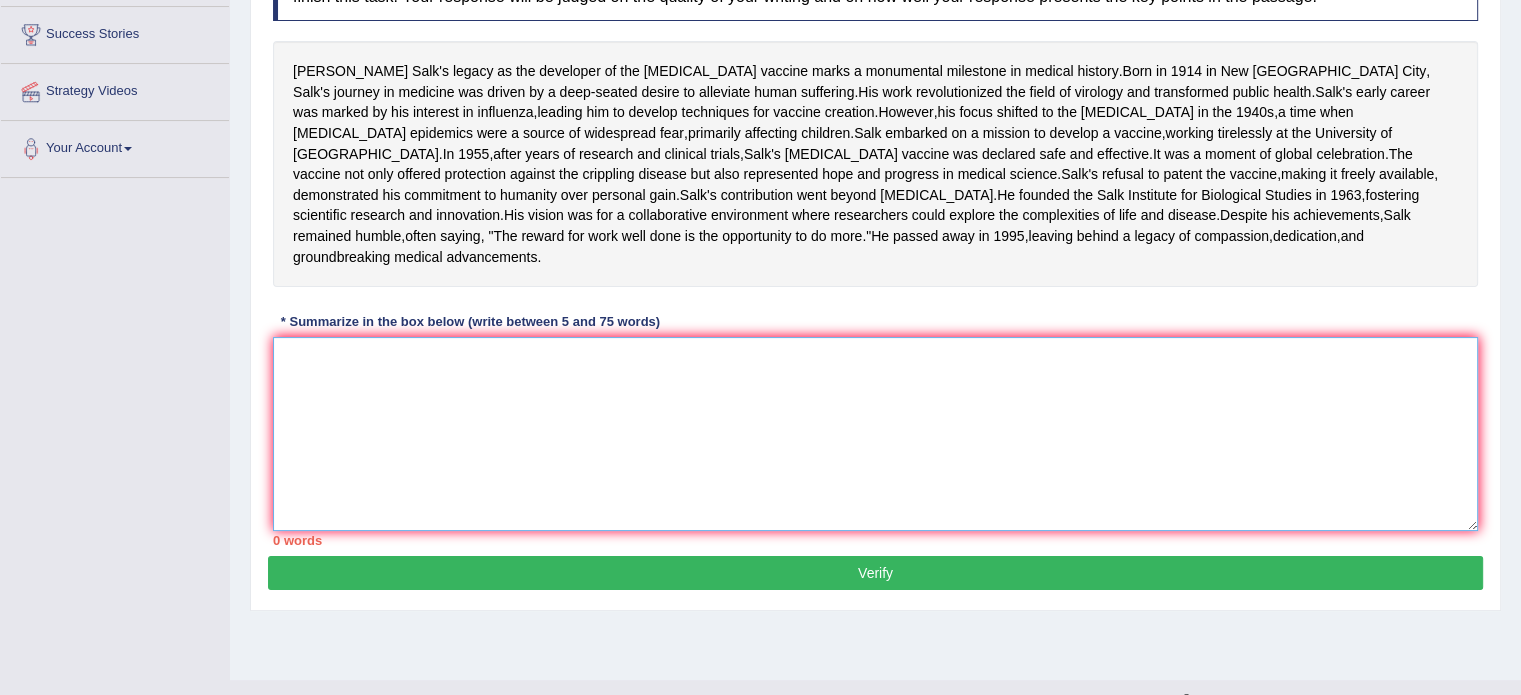 click at bounding box center [875, 434] 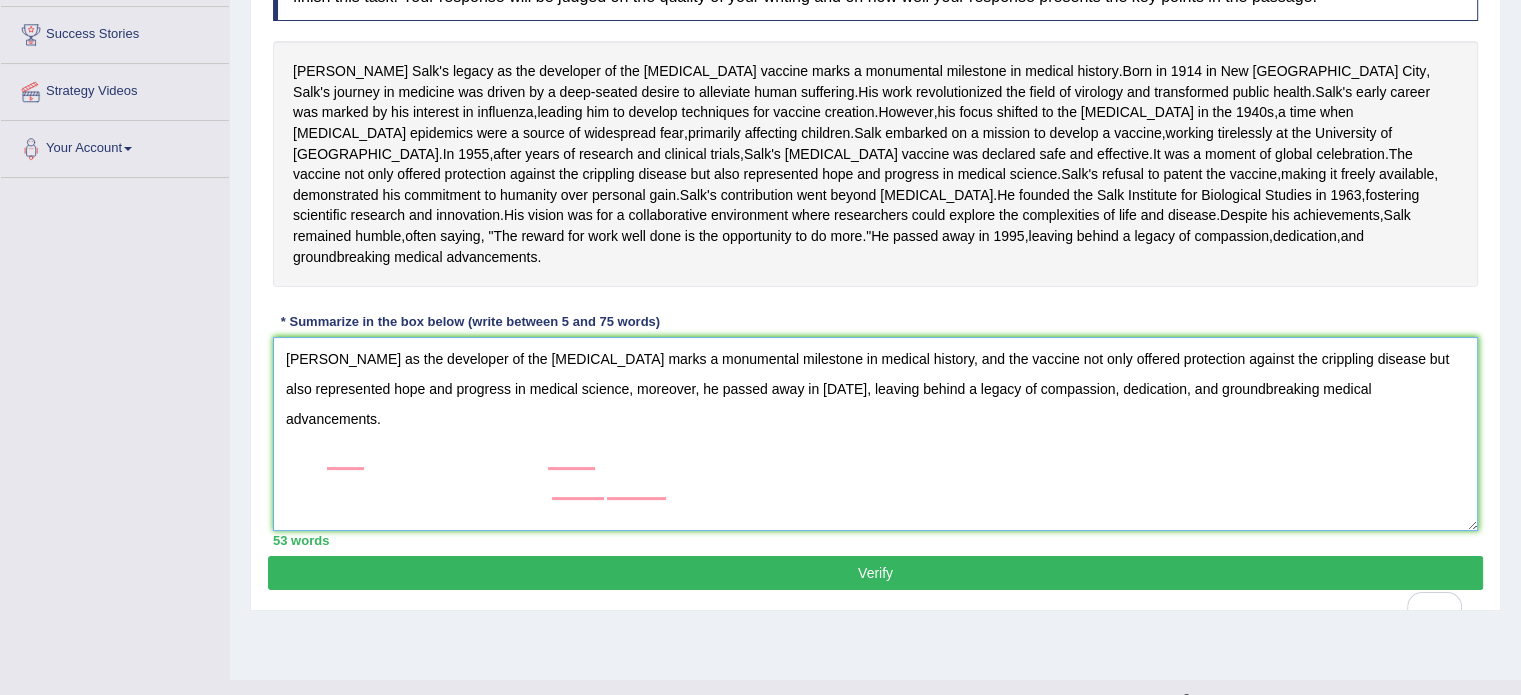 type on "Jonas Salk's as the developer of the polio vaccine marks a monumental milestone in medical history, and the vaccine not only offered protection against the crippling disease but also represented hope and progress in medical science, moreover, he passed away in 1995, leaving behind a legacy of compassion, dedication, and groundbreaking medical advancements." 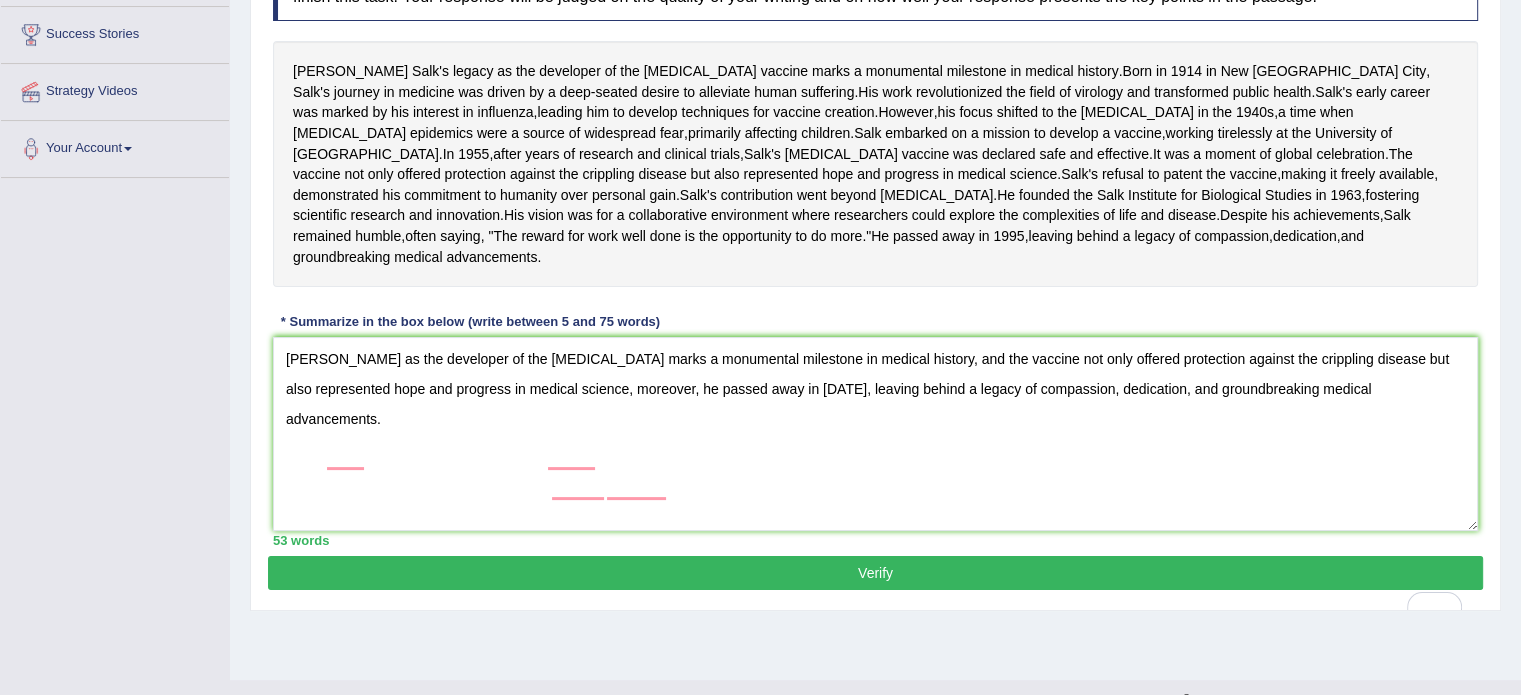 click on "Verify" at bounding box center [875, 573] 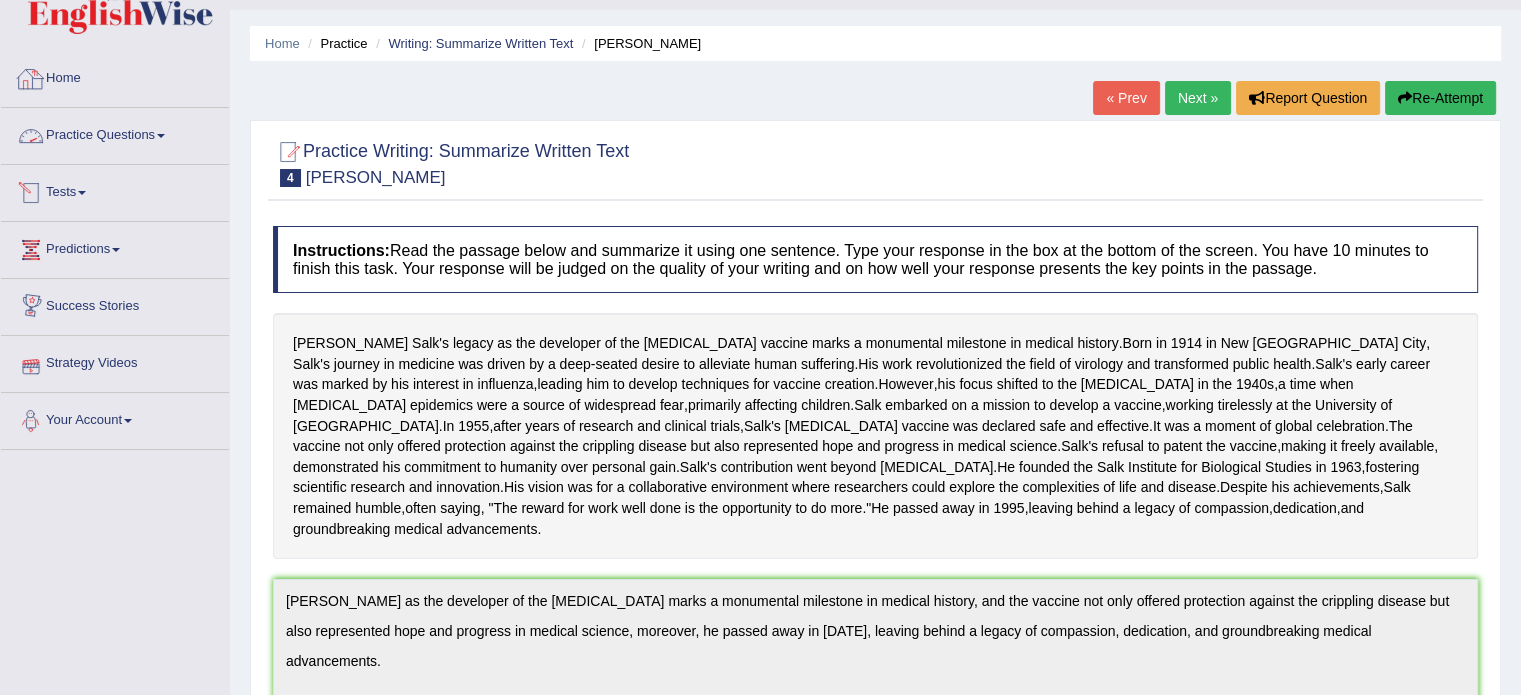 scroll, scrollTop: 8, scrollLeft: 0, axis: vertical 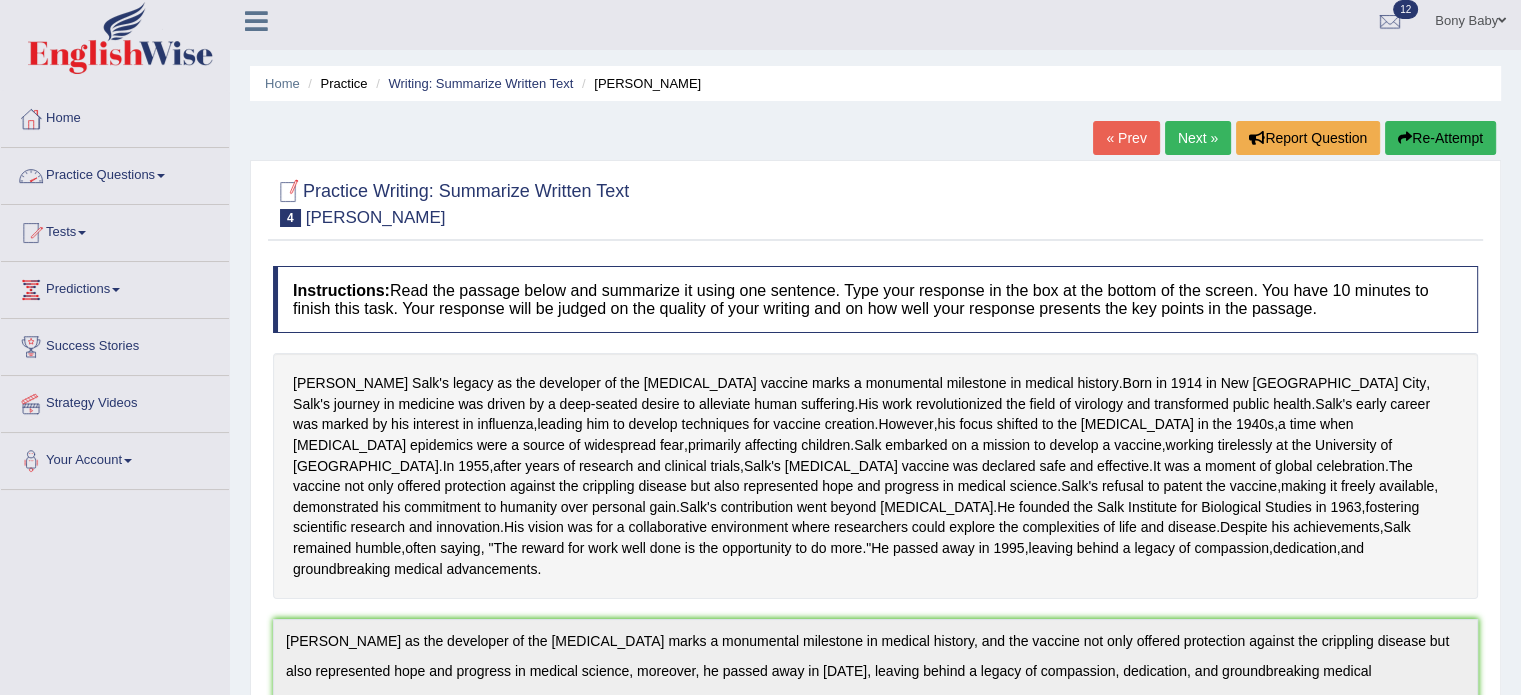 click on "Practice Questions" at bounding box center (115, 173) 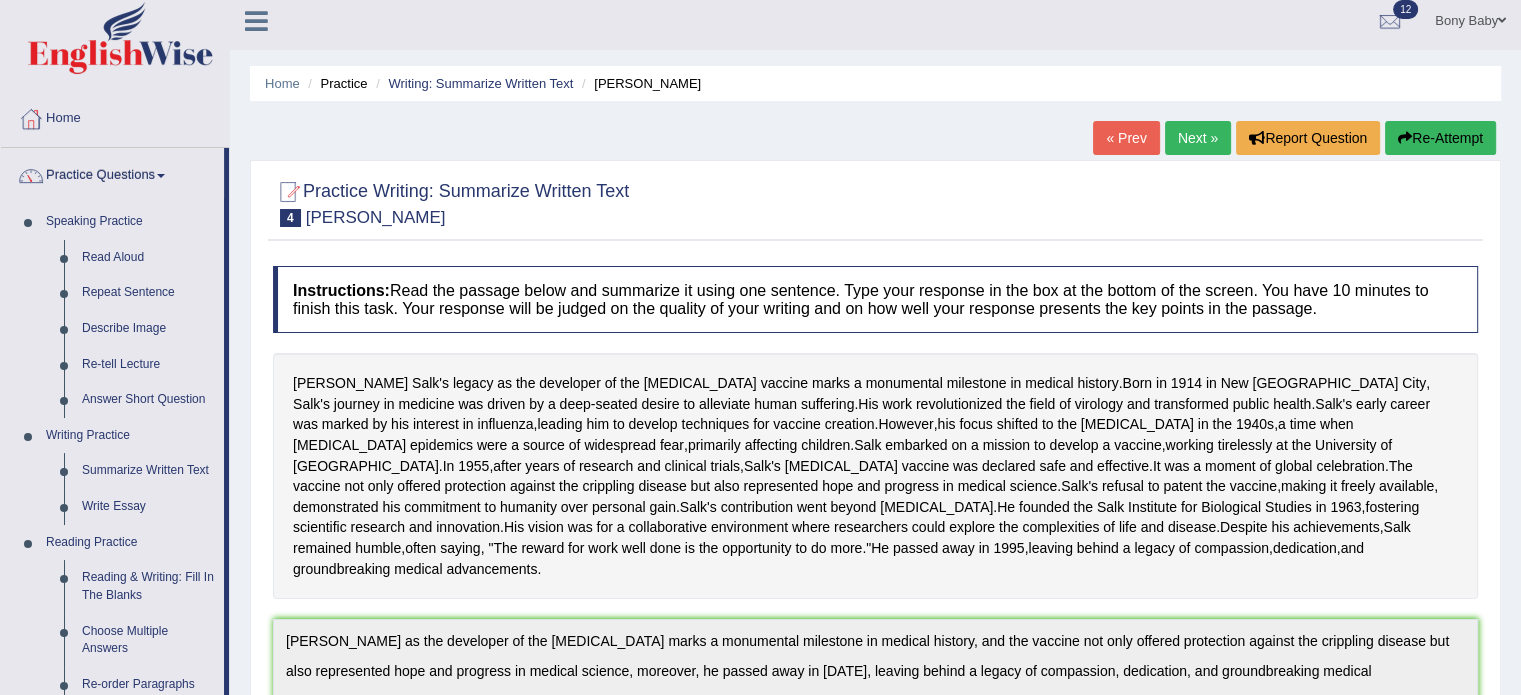 drag, startPoint x: 228, startPoint y: 279, endPoint x: 243, endPoint y: 621, distance: 342.3288 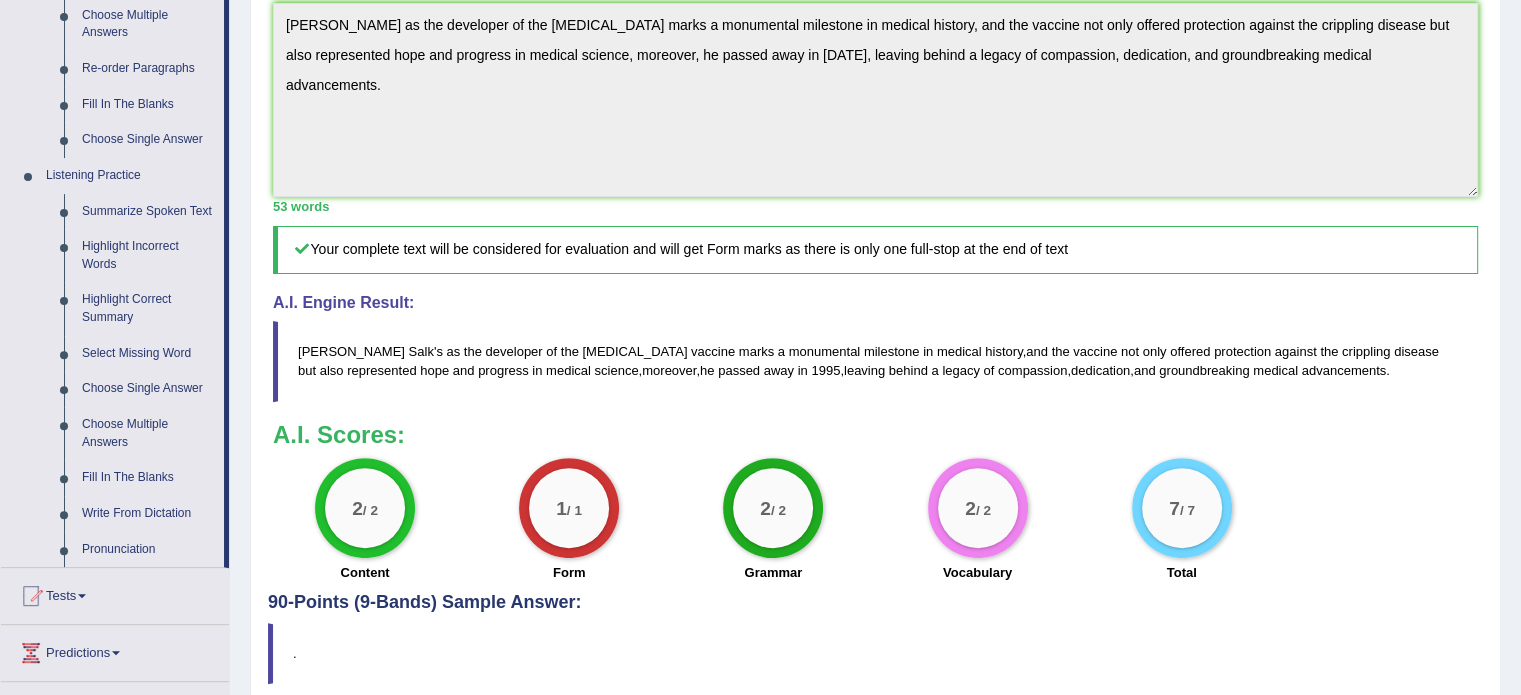 scroll, scrollTop: 630, scrollLeft: 0, axis: vertical 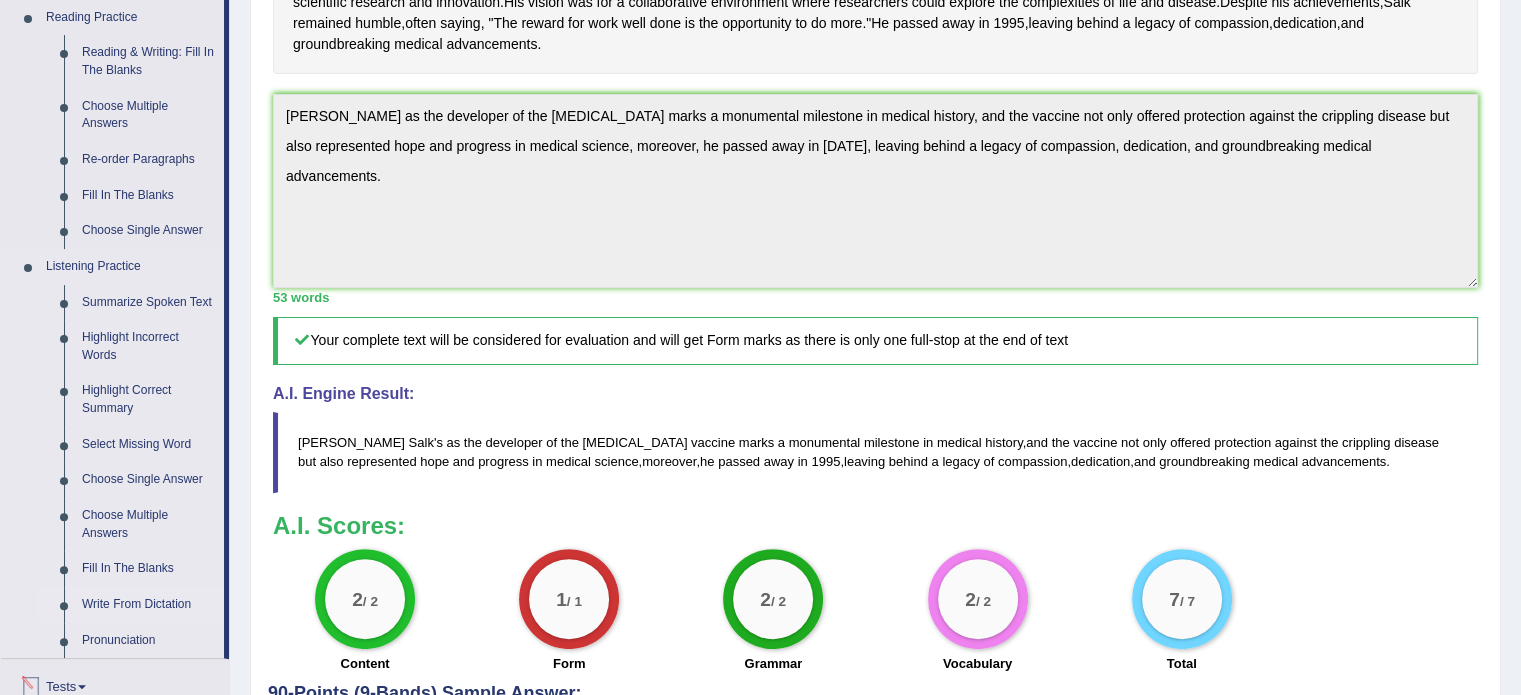 click on "Write From Dictation" at bounding box center [148, 605] 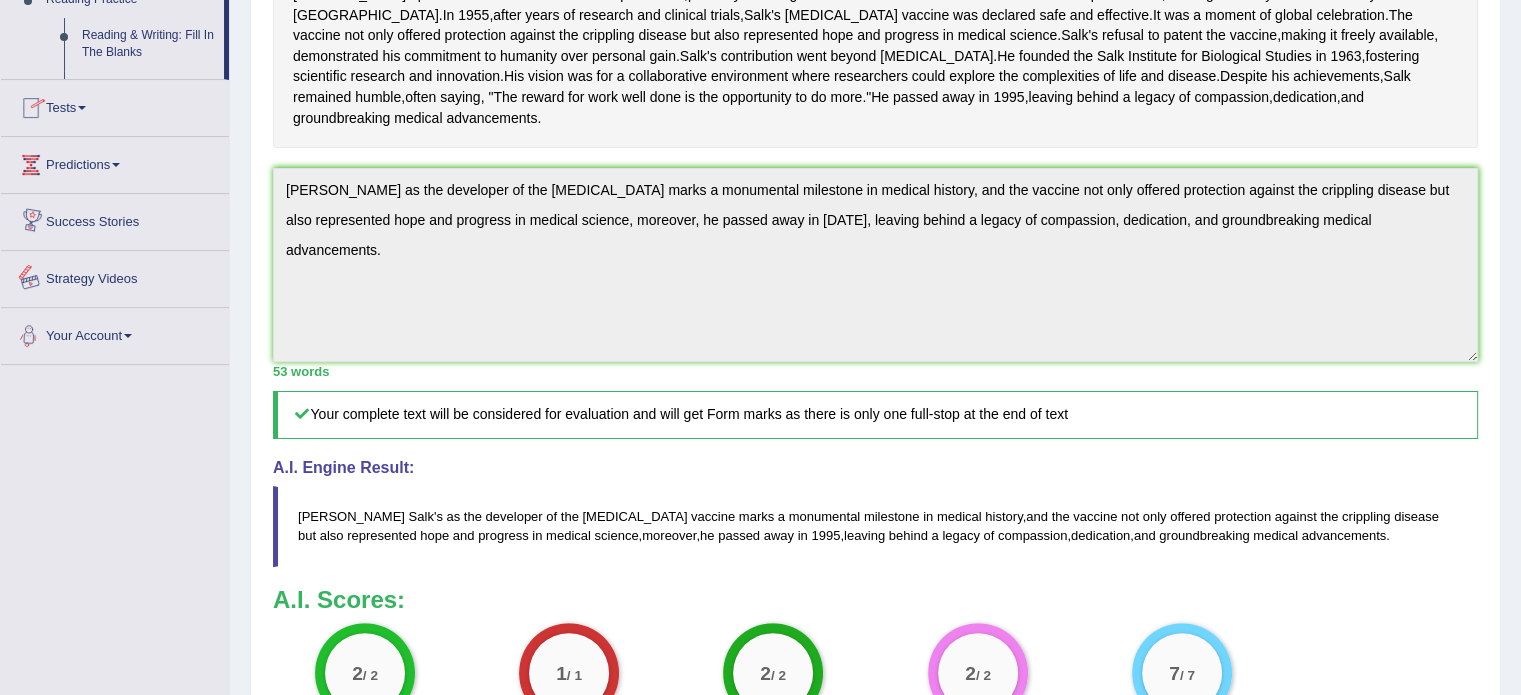 scroll, scrollTop: 808, scrollLeft: 0, axis: vertical 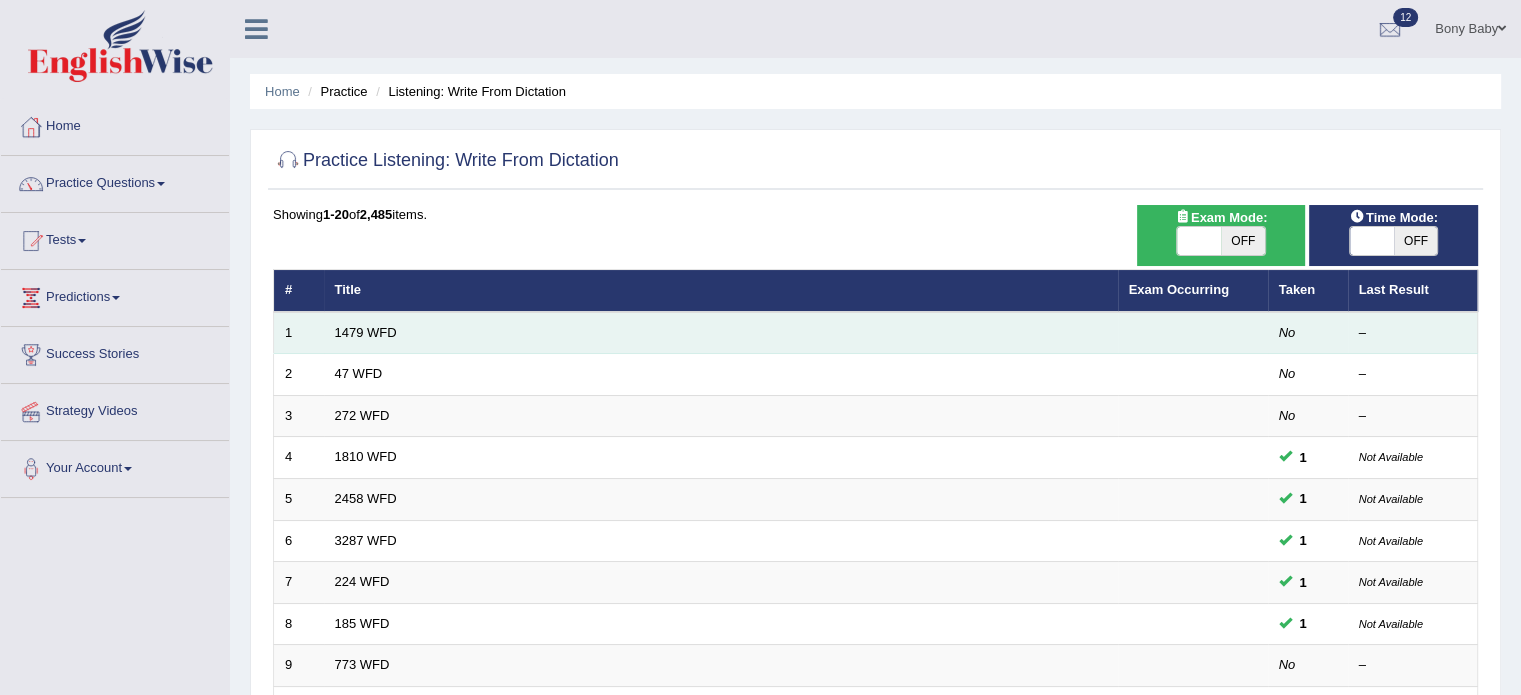 click at bounding box center [1193, 333] 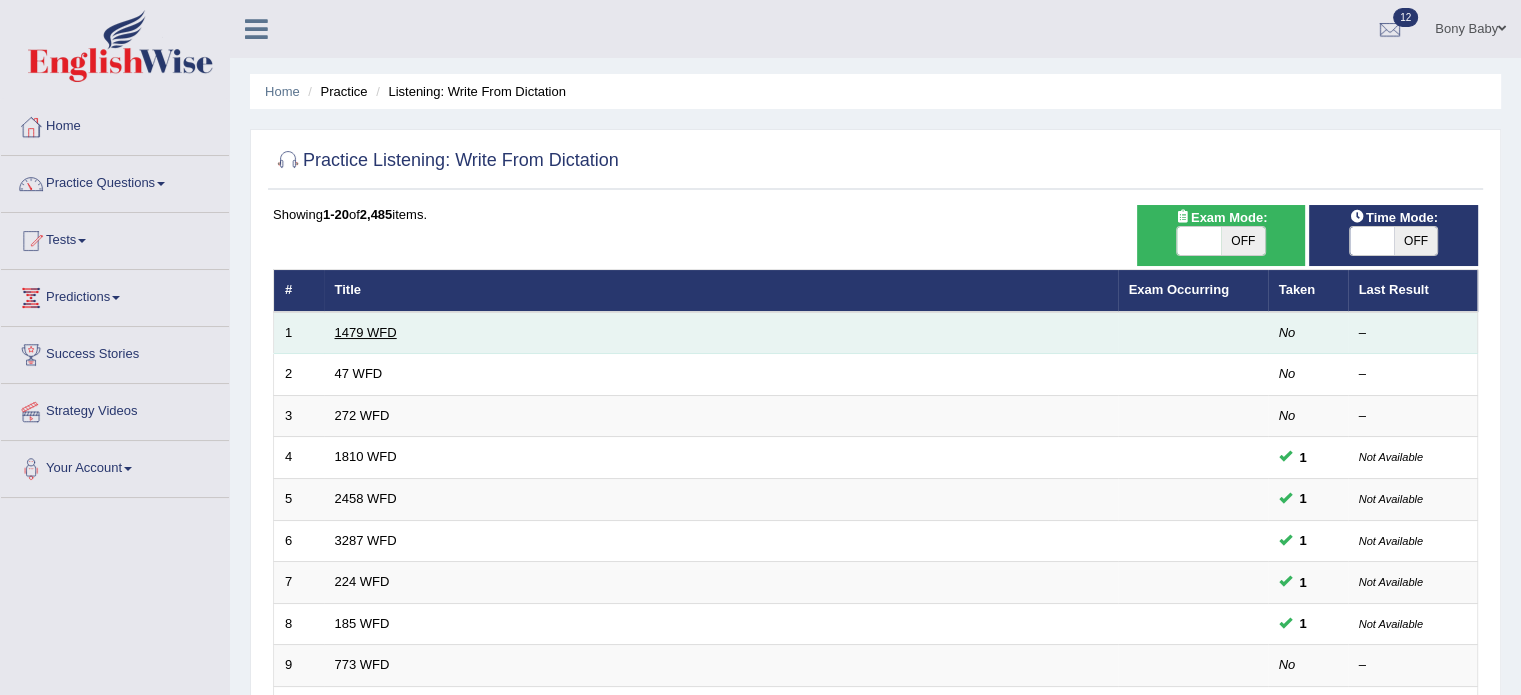 click on "1479 WFD" at bounding box center [366, 332] 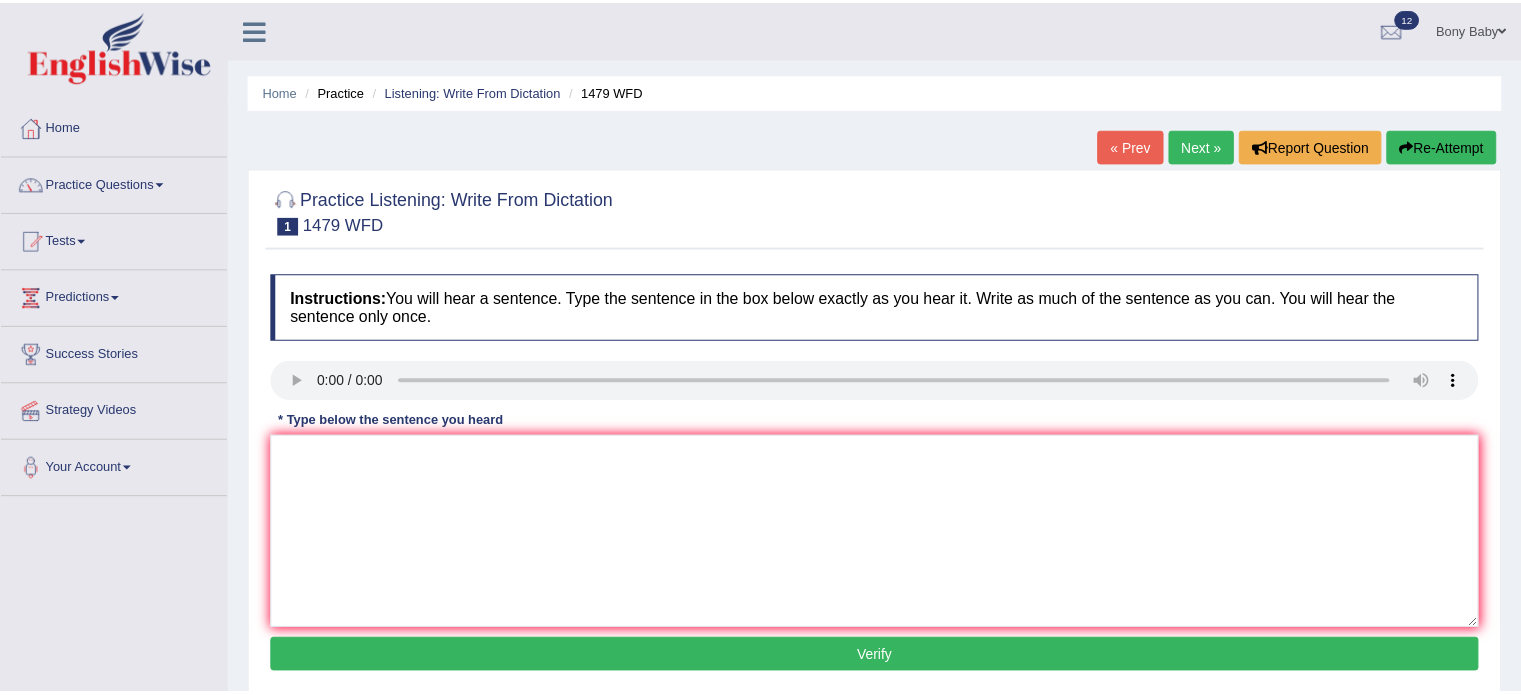 scroll, scrollTop: 0, scrollLeft: 0, axis: both 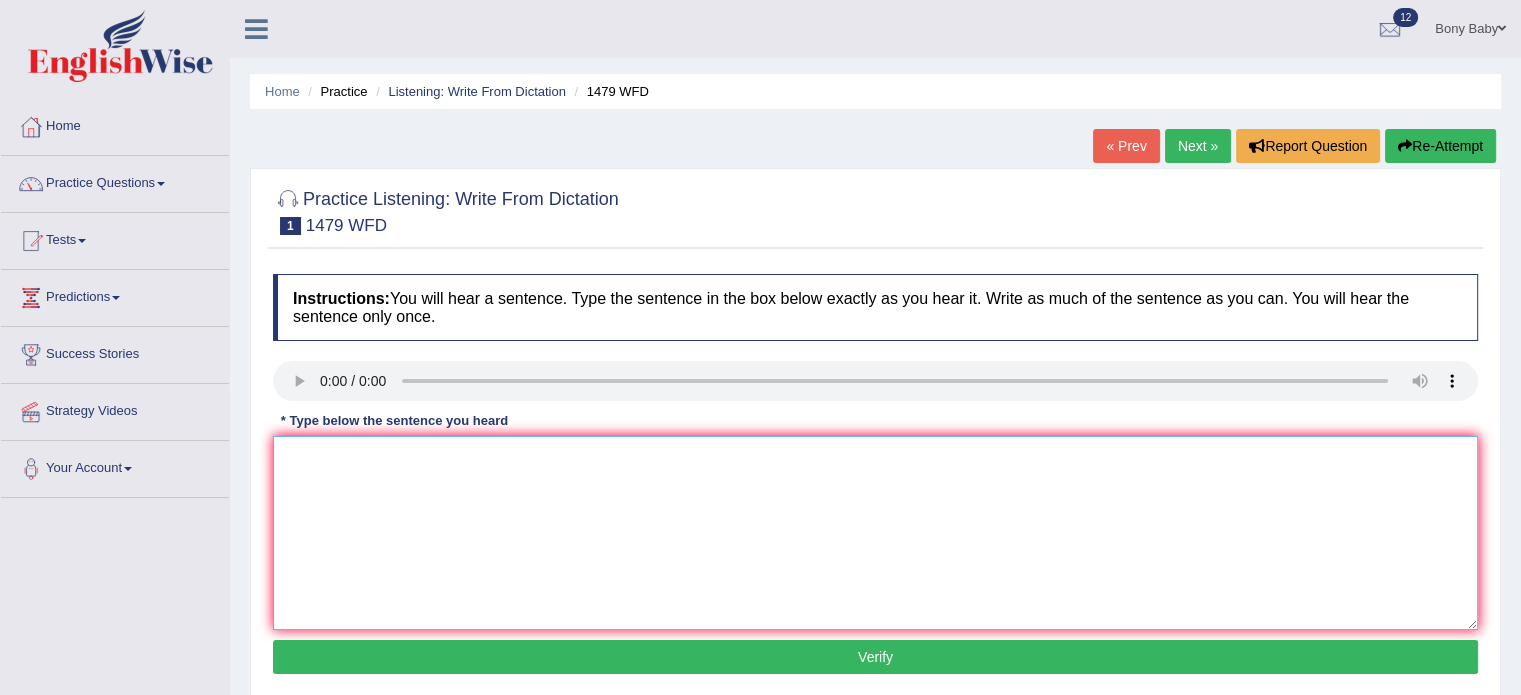 click at bounding box center (875, 533) 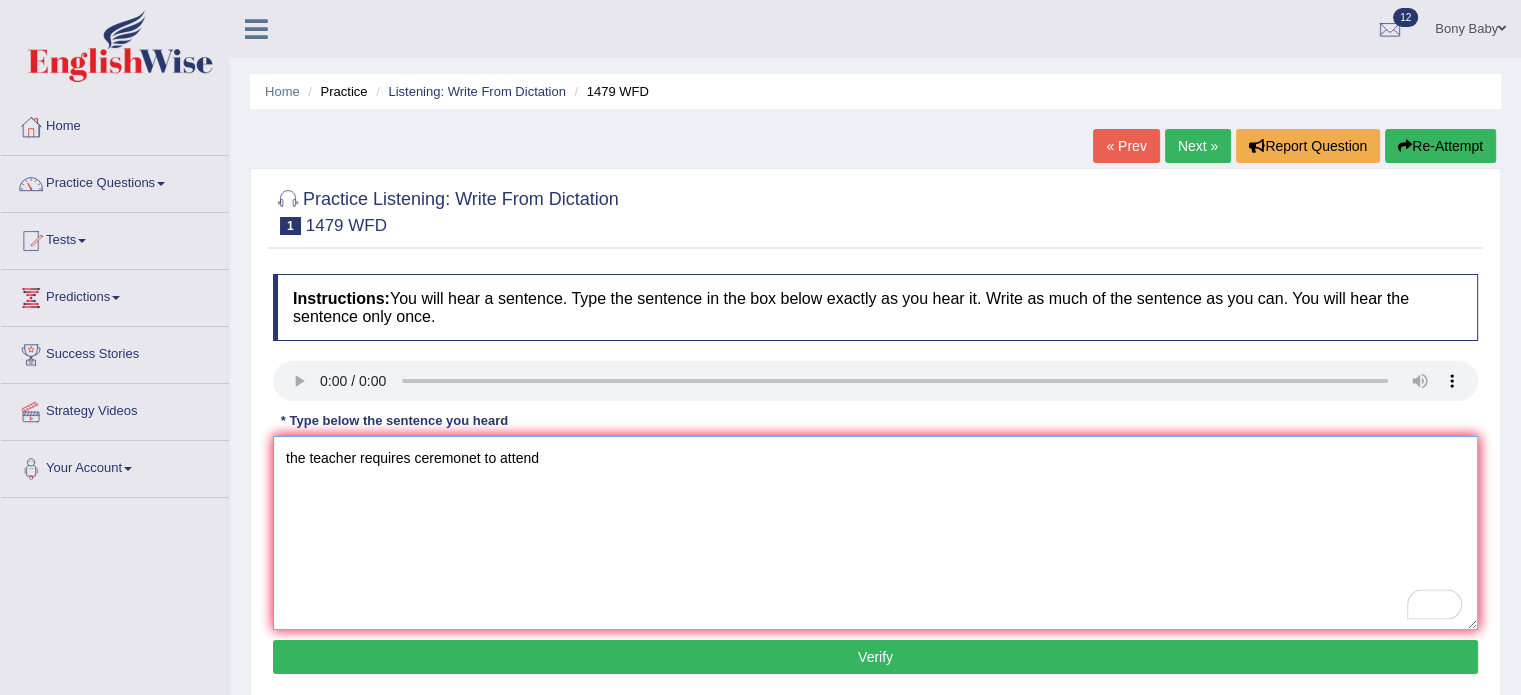 click on "the teacher requires ceremonet to attend" at bounding box center (875, 533) 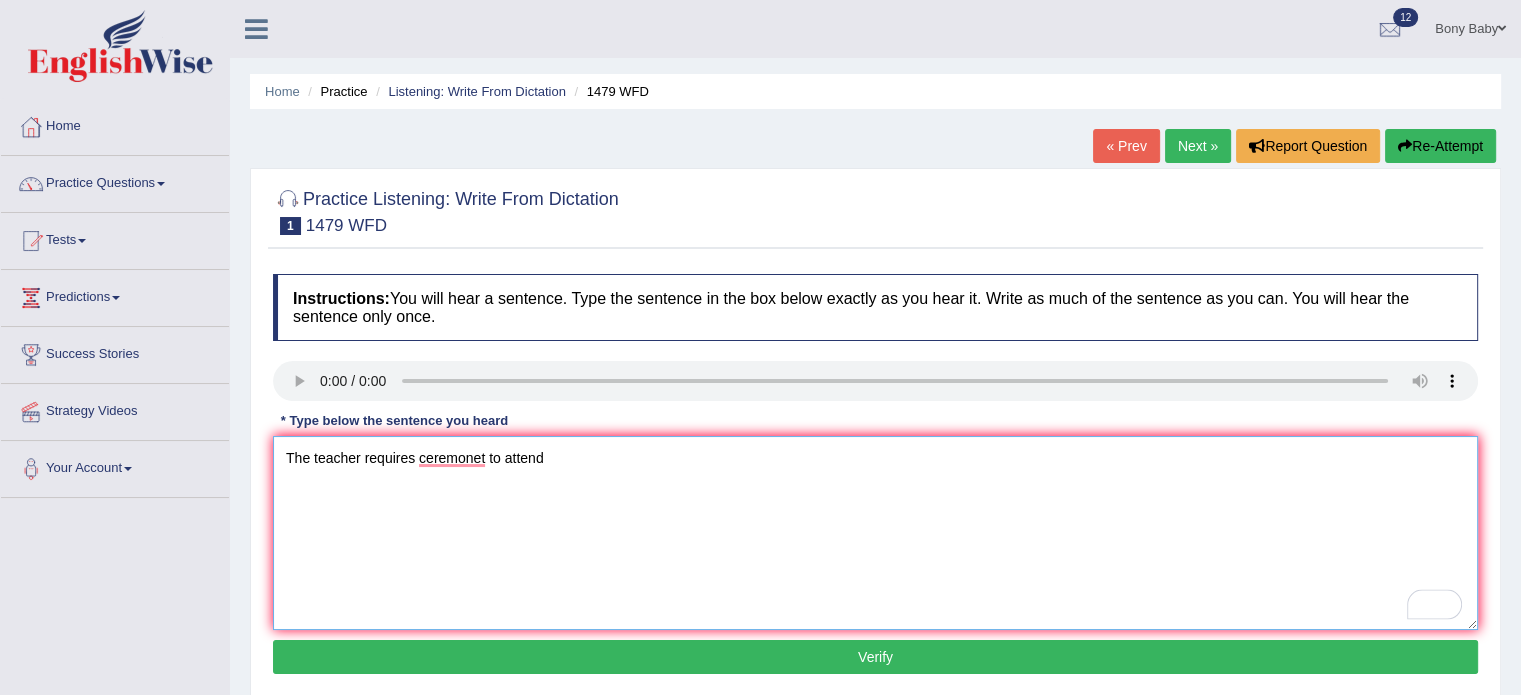 click on "The teacher requires ceremonet to attend" at bounding box center (875, 533) 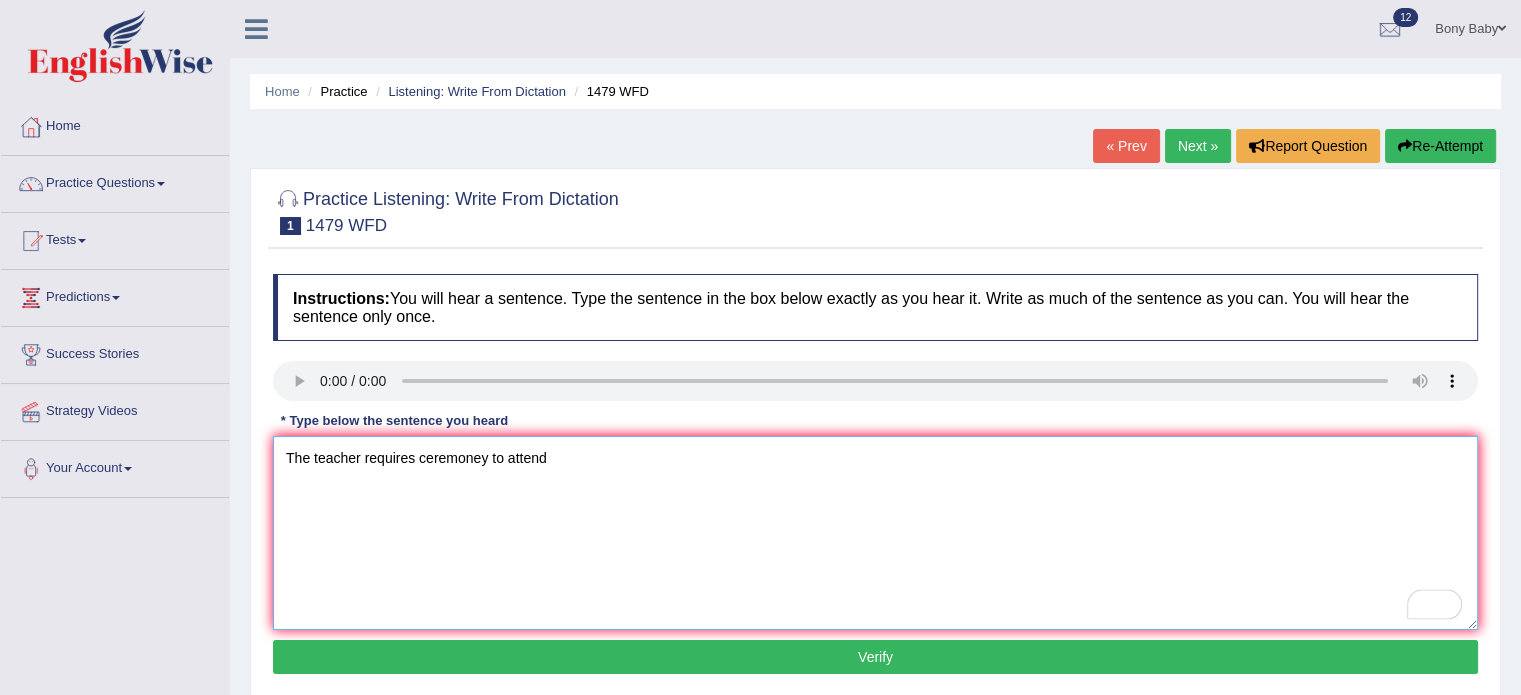 click on "The teacher requires ceremoney to attend" at bounding box center [875, 533] 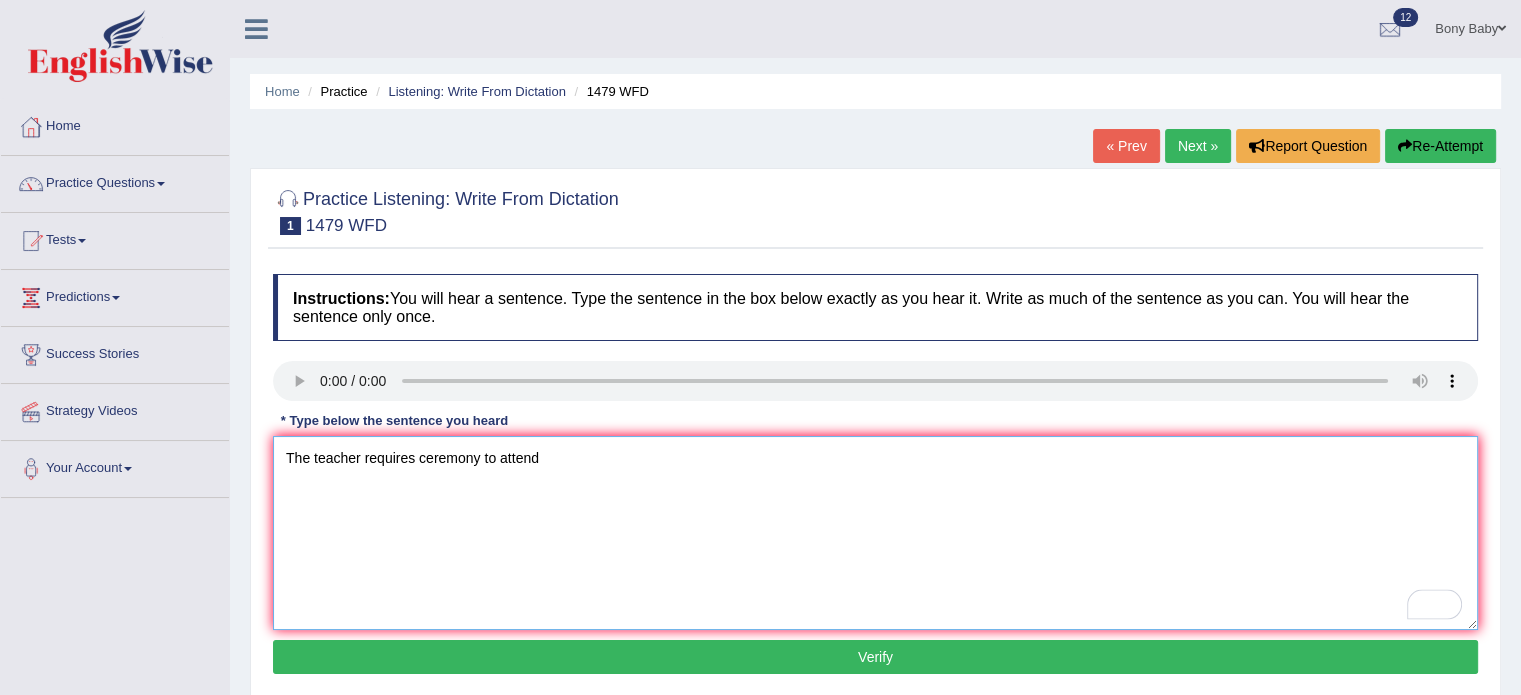 click on "The teacher requires ceremony to attend" at bounding box center (875, 533) 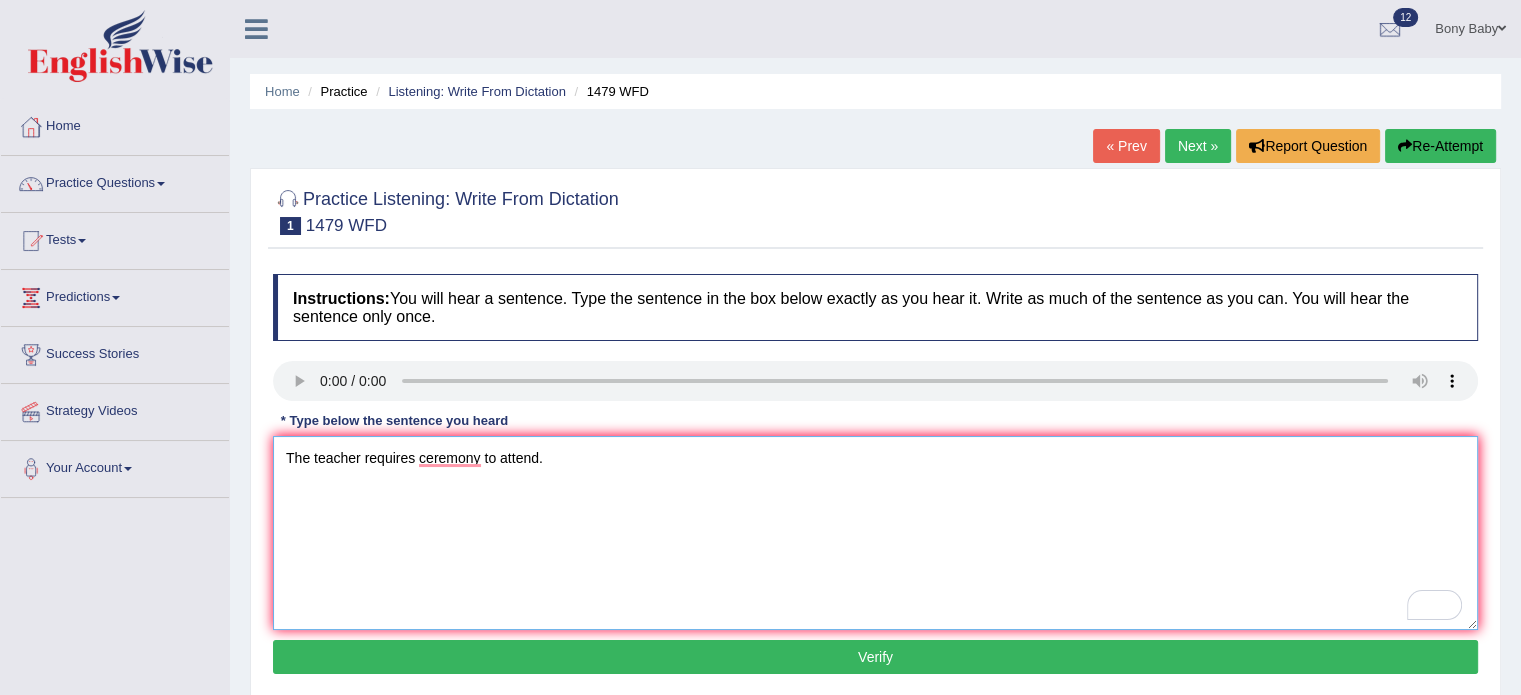 type on "The teacher requires ceremony to attend." 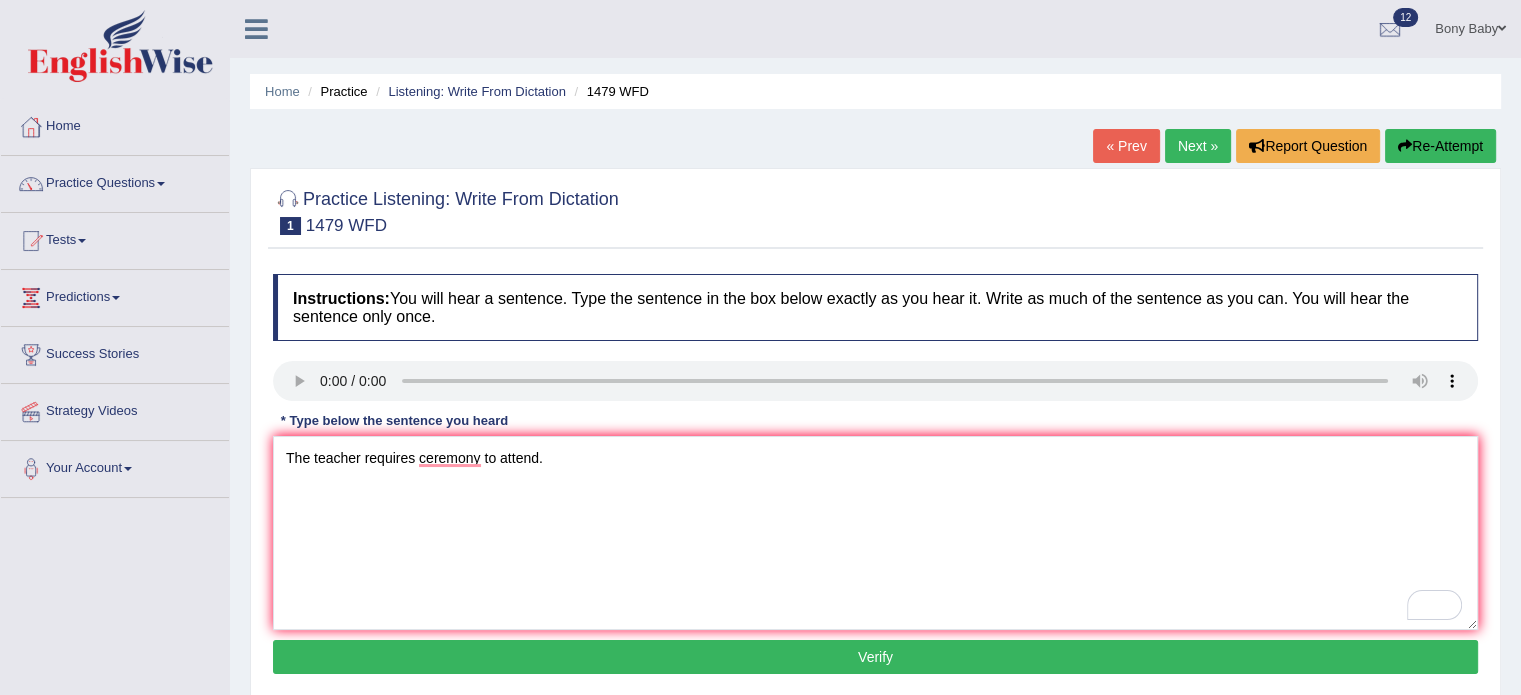 click on "Verify" at bounding box center [875, 657] 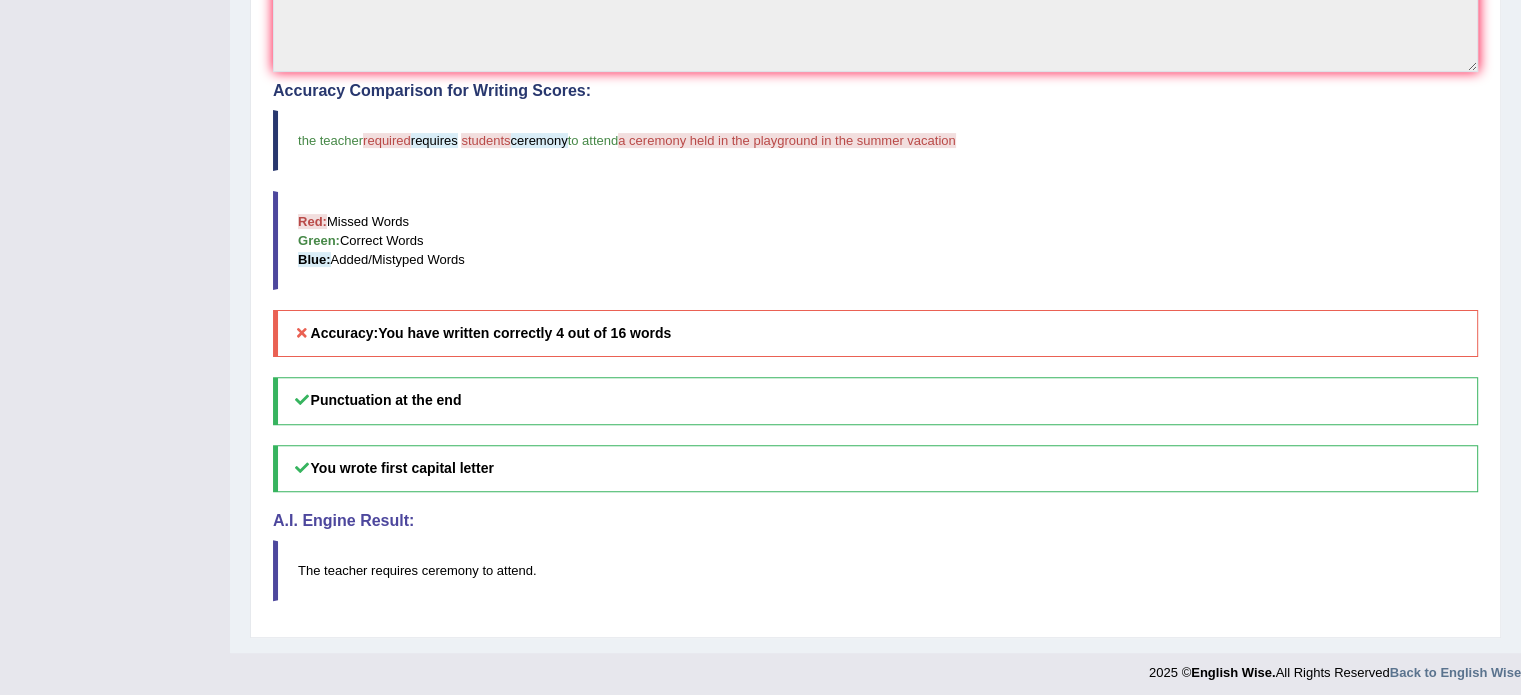 scroll, scrollTop: 595, scrollLeft: 0, axis: vertical 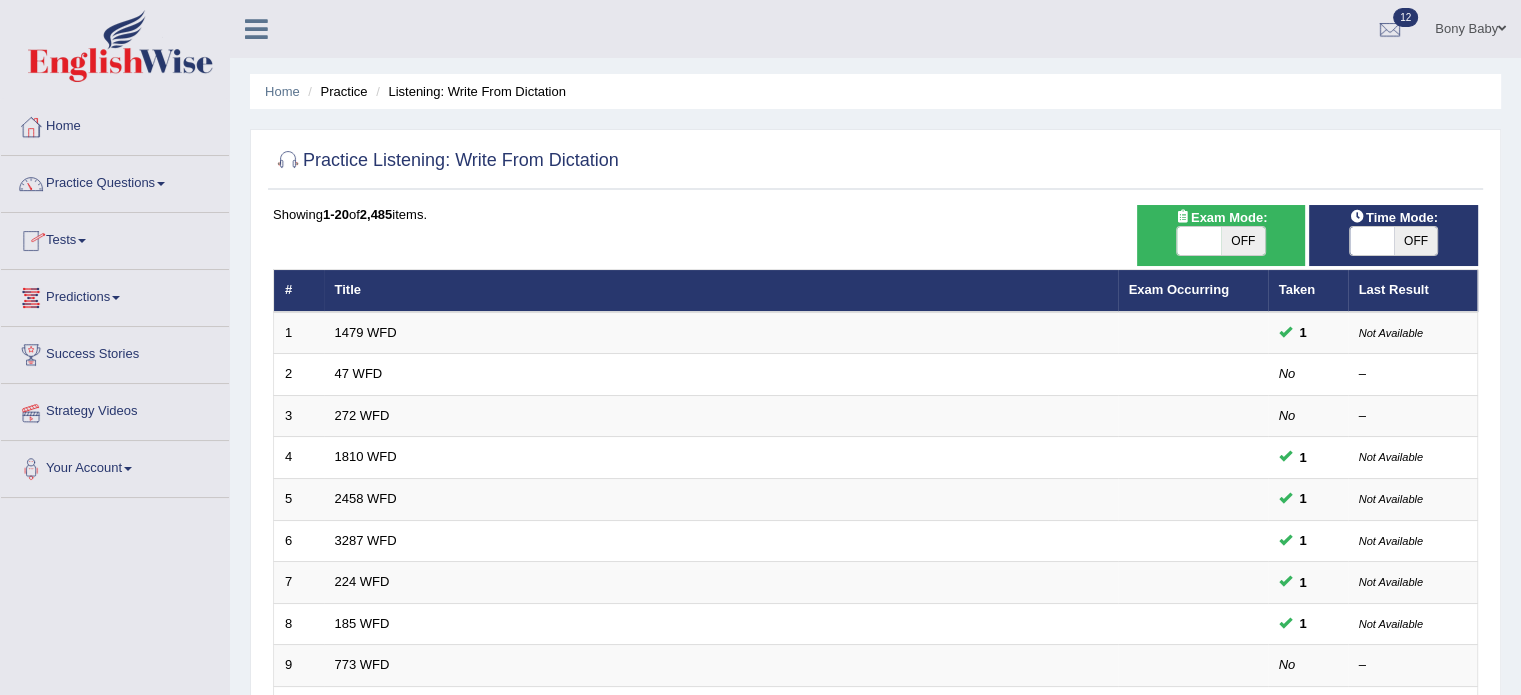 click on "Practice Questions" at bounding box center (115, 181) 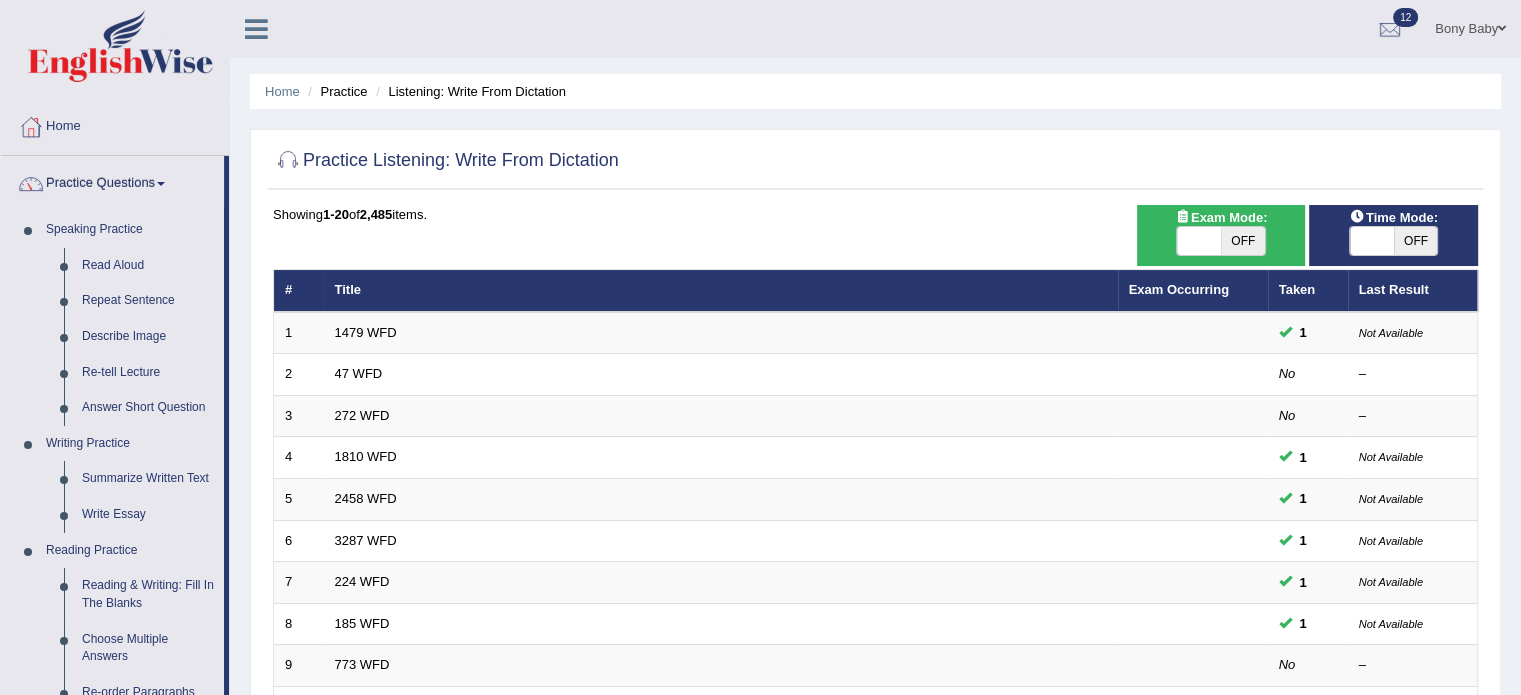 drag, startPoint x: 233, startPoint y: 423, endPoint x: 227, endPoint y: 474, distance: 51.351727 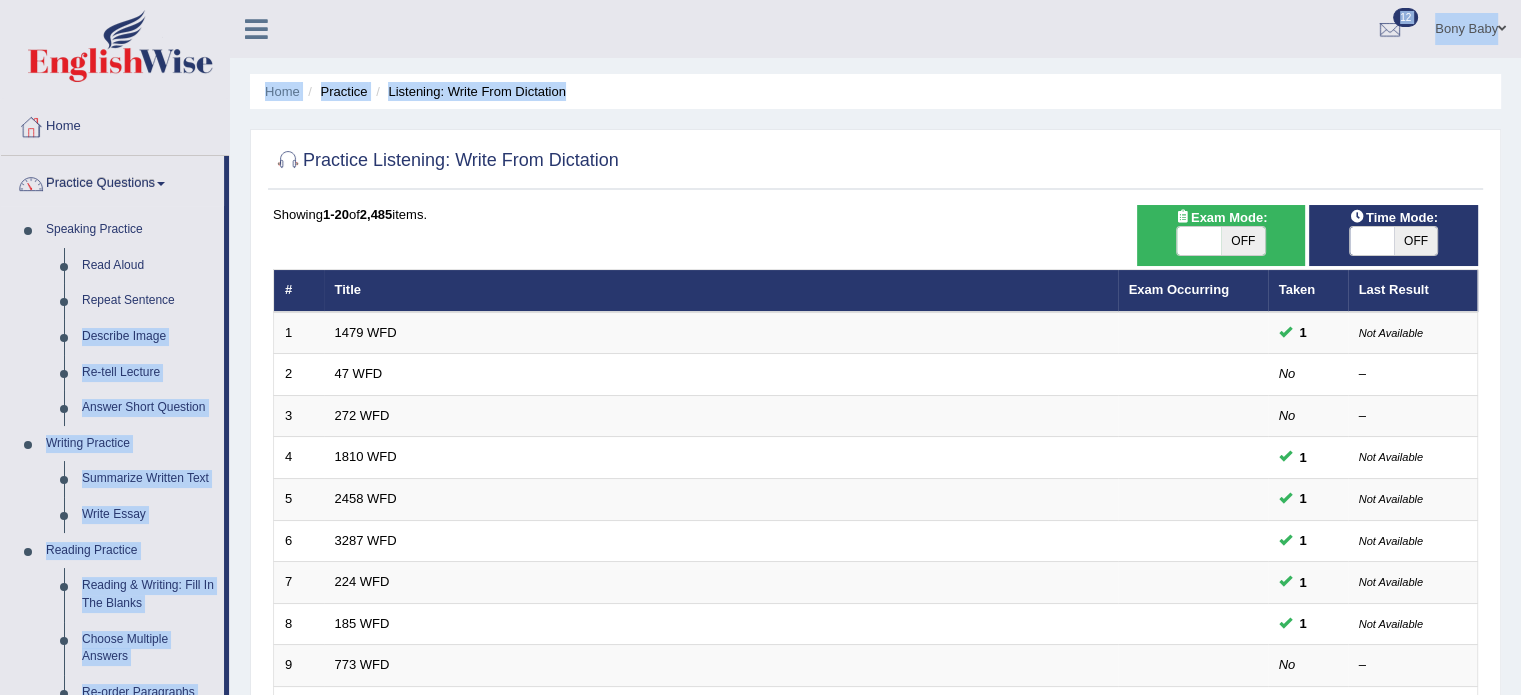 drag, startPoint x: 227, startPoint y: 287, endPoint x: 236, endPoint y: 330, distance: 43.931767 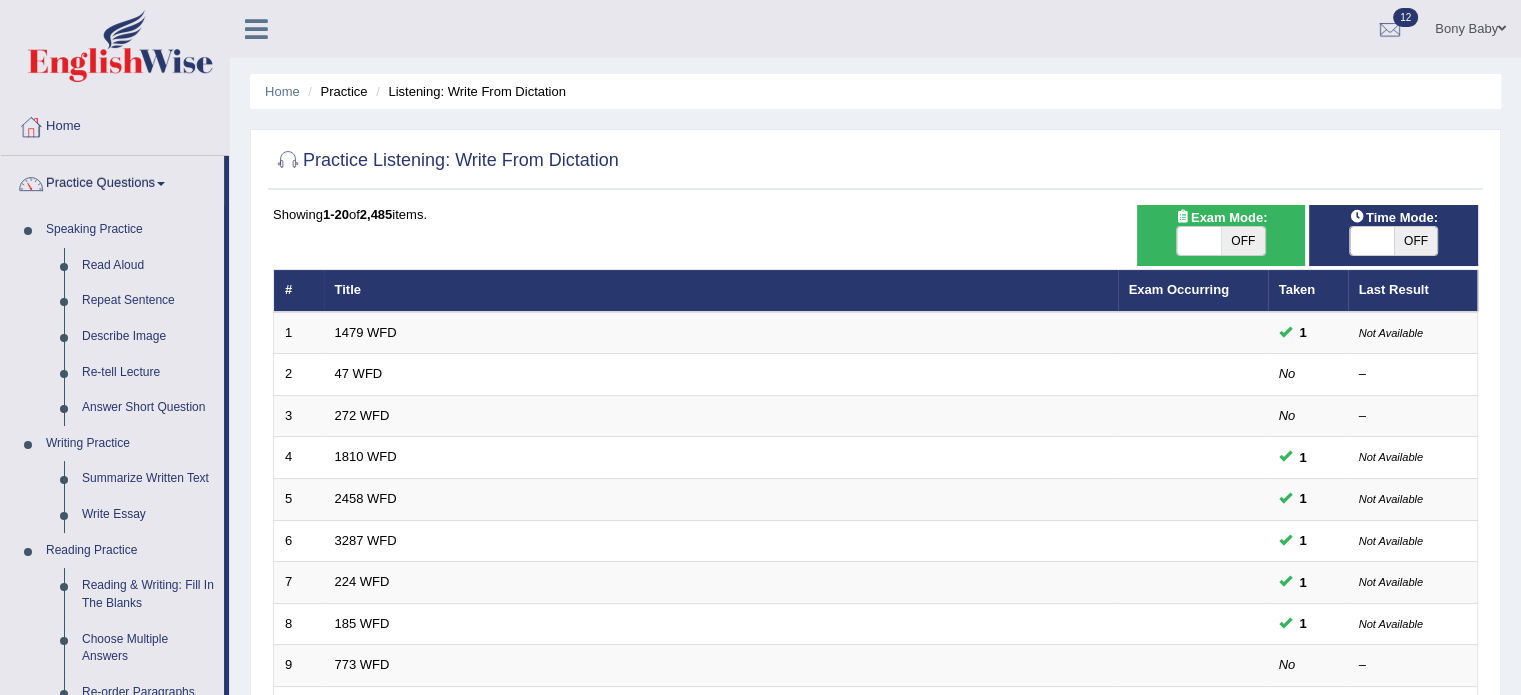 click on "Practice Listening: Write From Dictation
Time Mode:
ON   OFF
Exam Mode:
ON   OFF
Showing  1-20  of  2,485  items.
# Title Exam Occurring Taken Last Result
1 1479 WFD 1 Not Available
2 47 WFD No –
3 272 WFD No –
4 1810 WFD 1 Not Available
5 2458 WFD 1 Not Available
6 3287 WFD 1 Not Available
7 224 WFD 1 Not Available
8 185 WFD 1 Not Available
9 773 WFD No –
10 401 WFD No –
11 998 WFD No –
12 1005 WFD No –
13 1220 WFD No –
14 414 WFD No –
15 798 WFD No –
16 35 WFD No –
17 470 WFD No –
18 842 WFD No –
19 639 WFD No –
20 983 WFD No –
«
1
2
3
4
5
6
7
8
9
10
»" at bounding box center [875, 694] 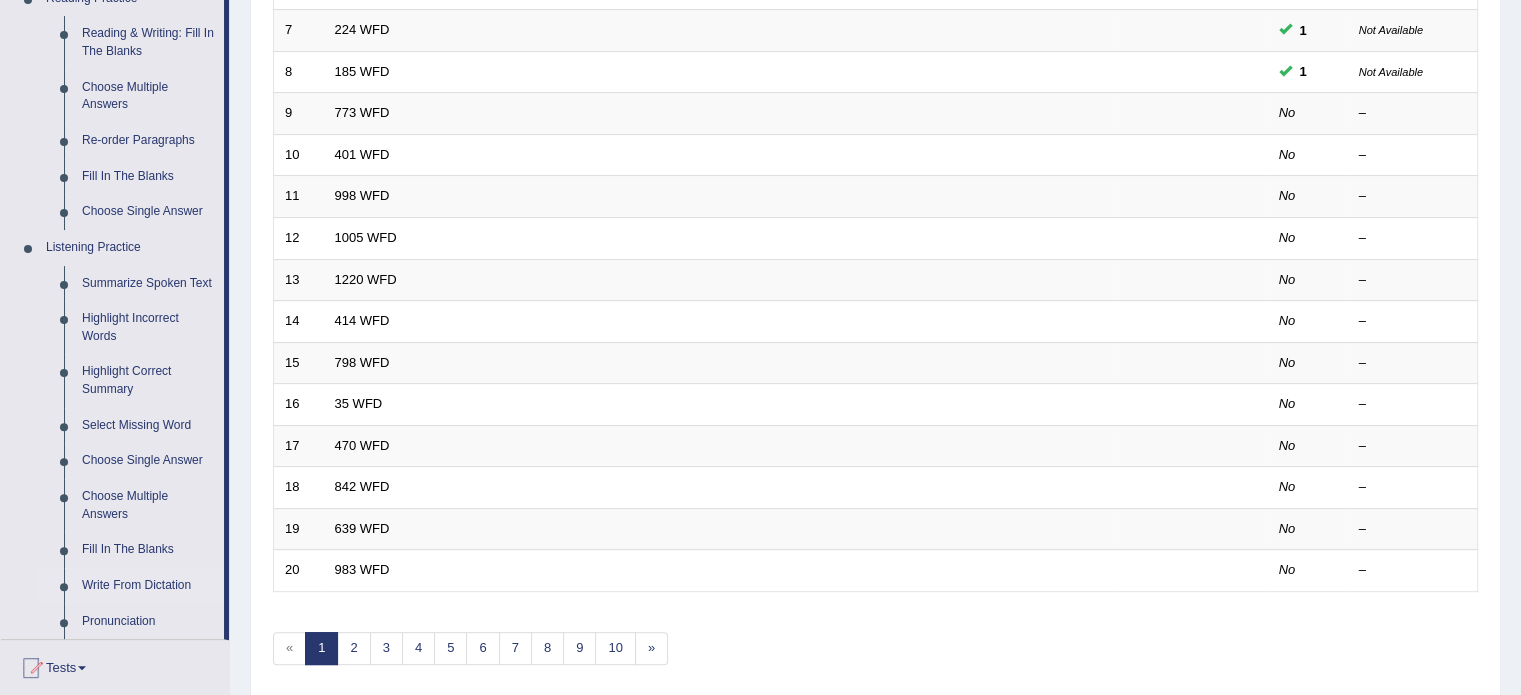 scroll, scrollTop: 570, scrollLeft: 0, axis: vertical 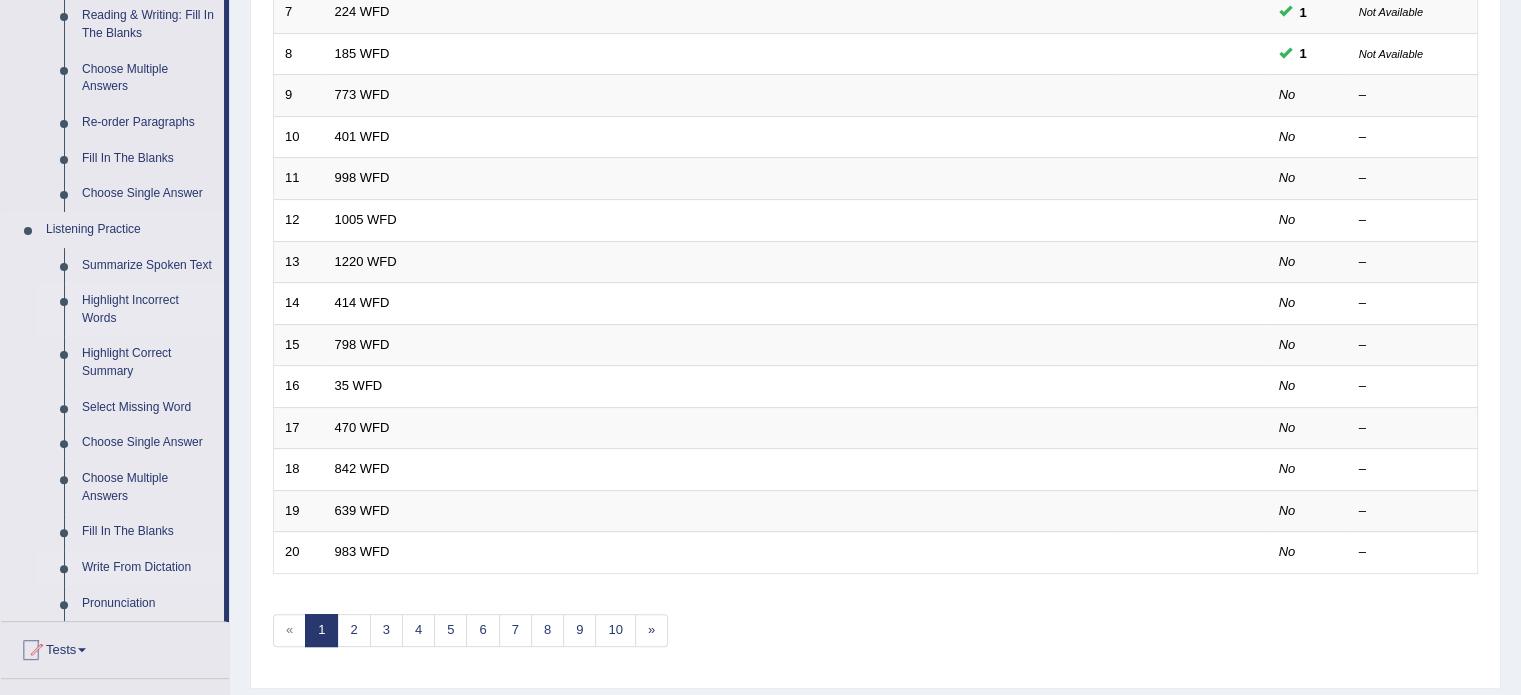 click on "Highlight Incorrect Words" at bounding box center (148, 309) 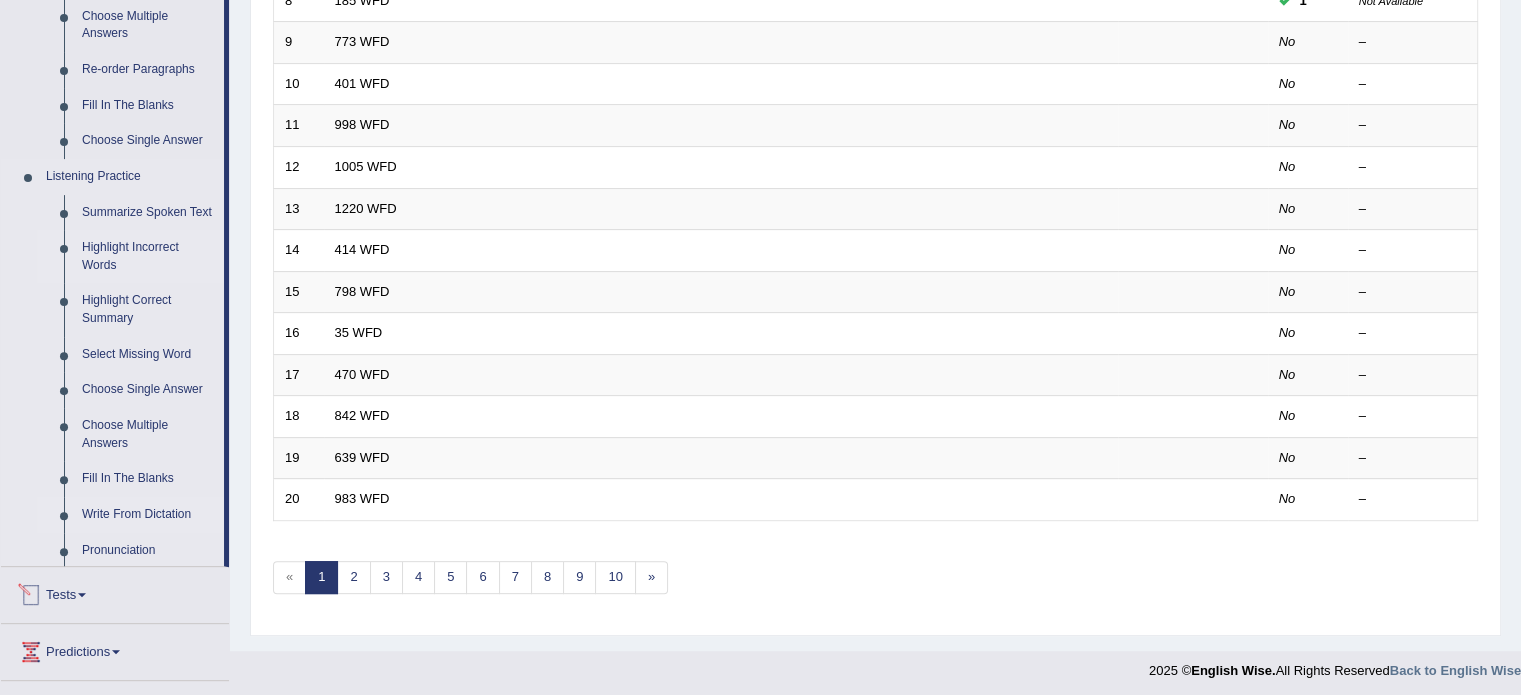 scroll, scrollTop: 755, scrollLeft: 0, axis: vertical 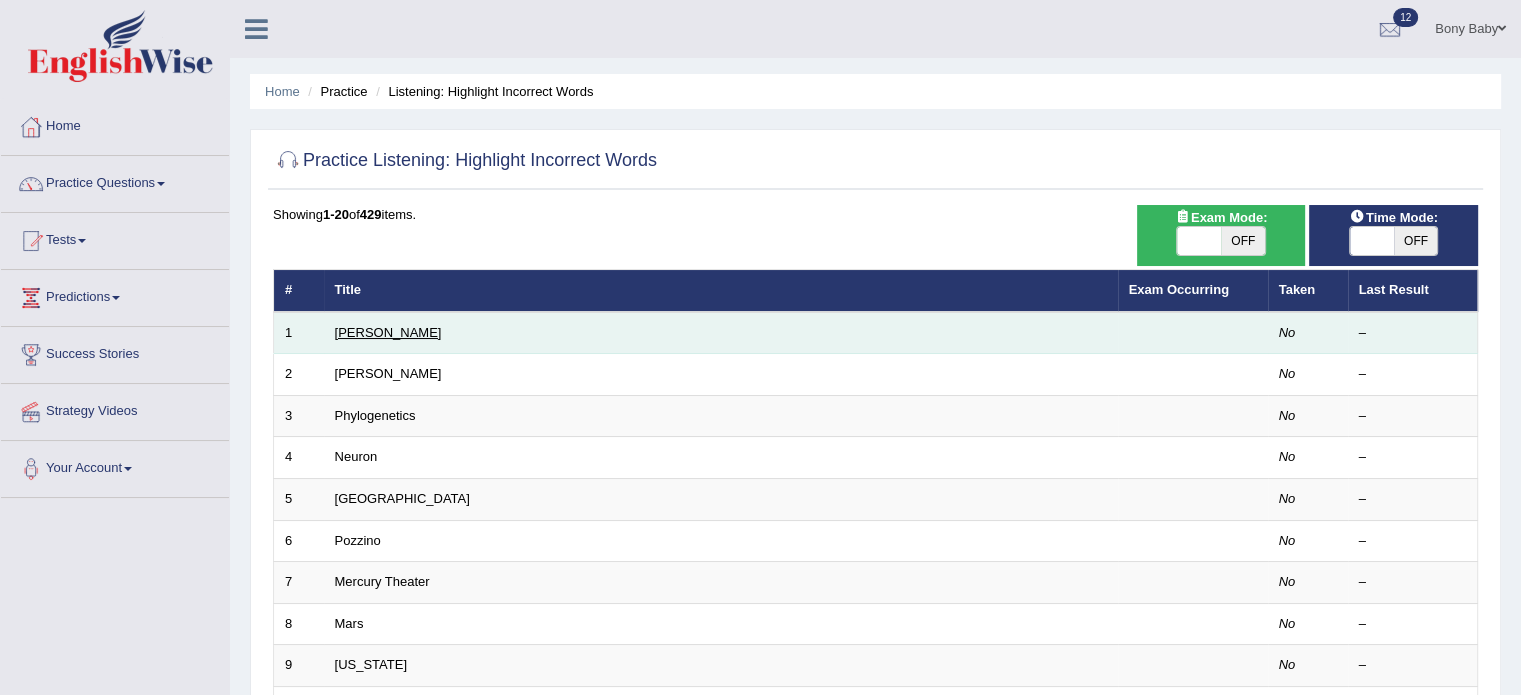 click on "[PERSON_NAME]" at bounding box center (388, 332) 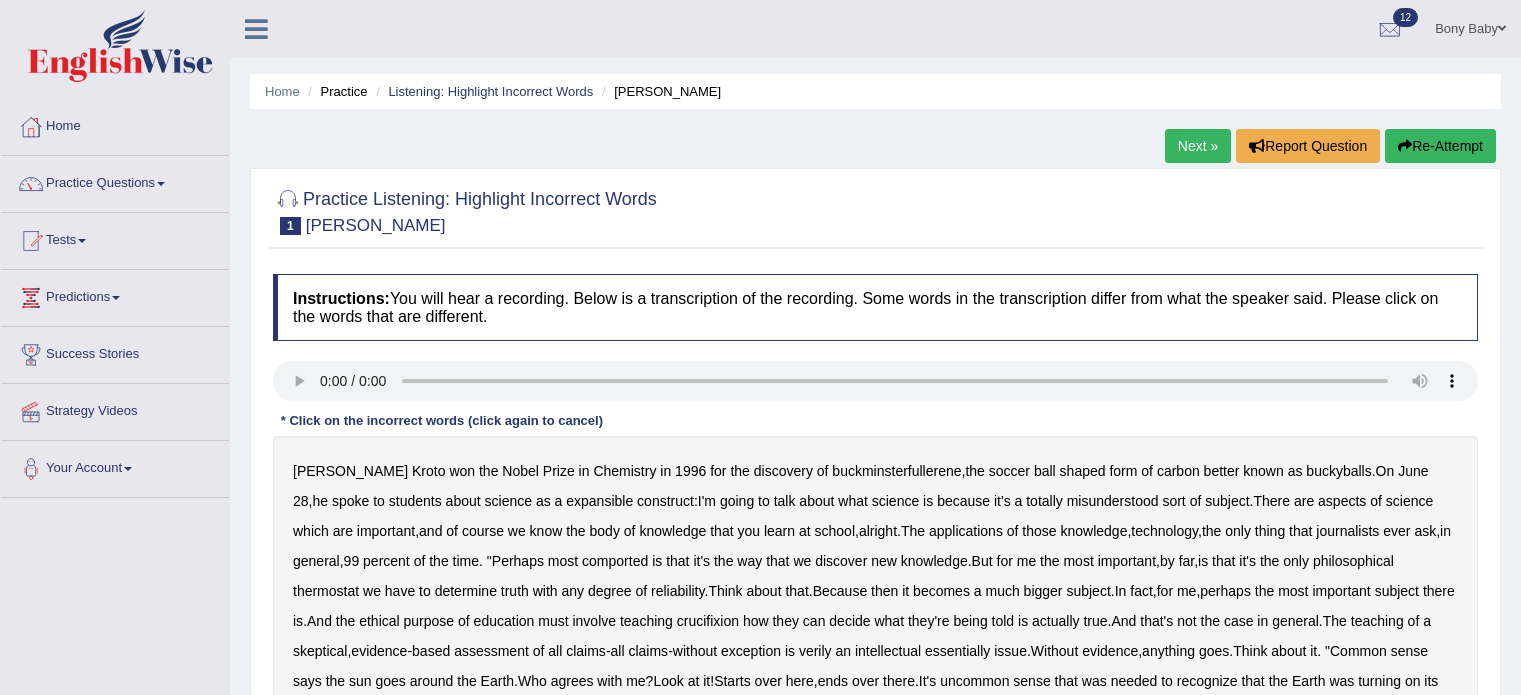 scroll, scrollTop: 0, scrollLeft: 0, axis: both 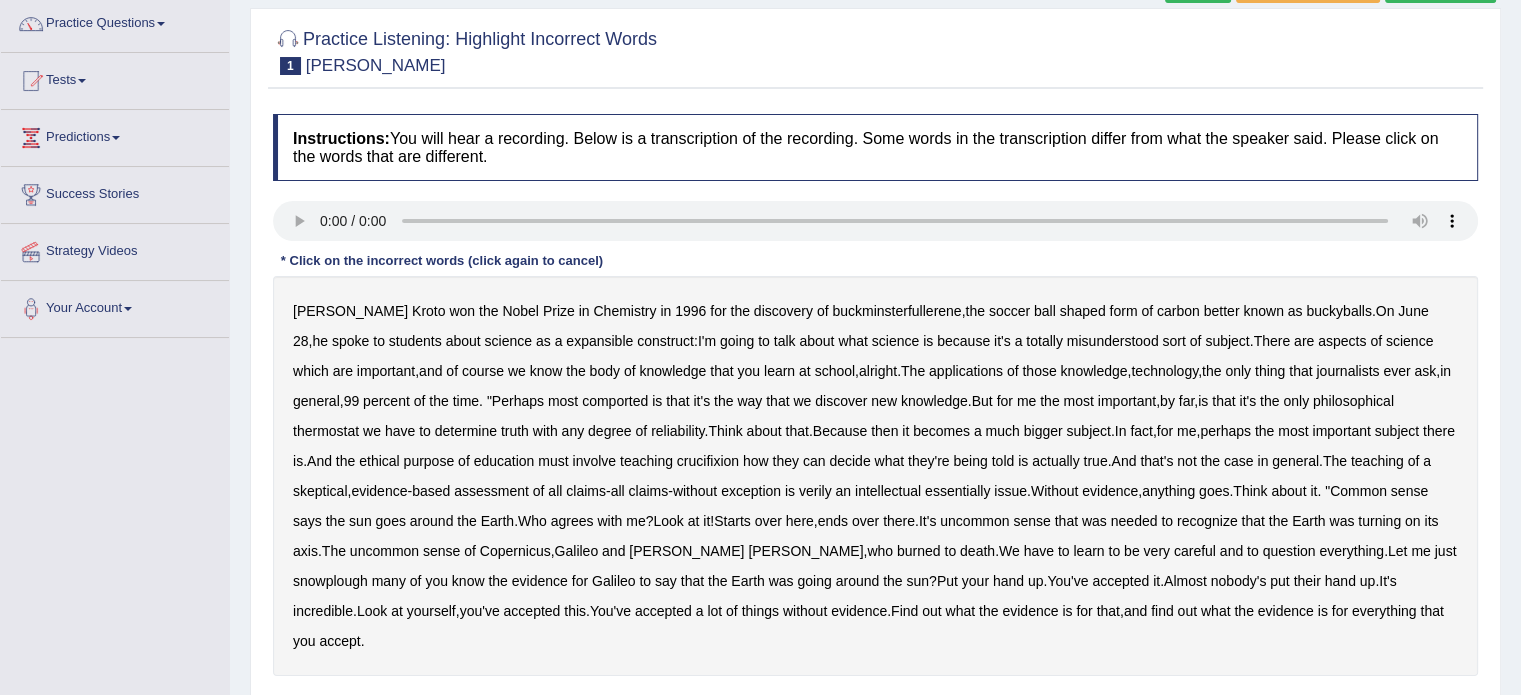 click on "expansible" at bounding box center [599, 341] 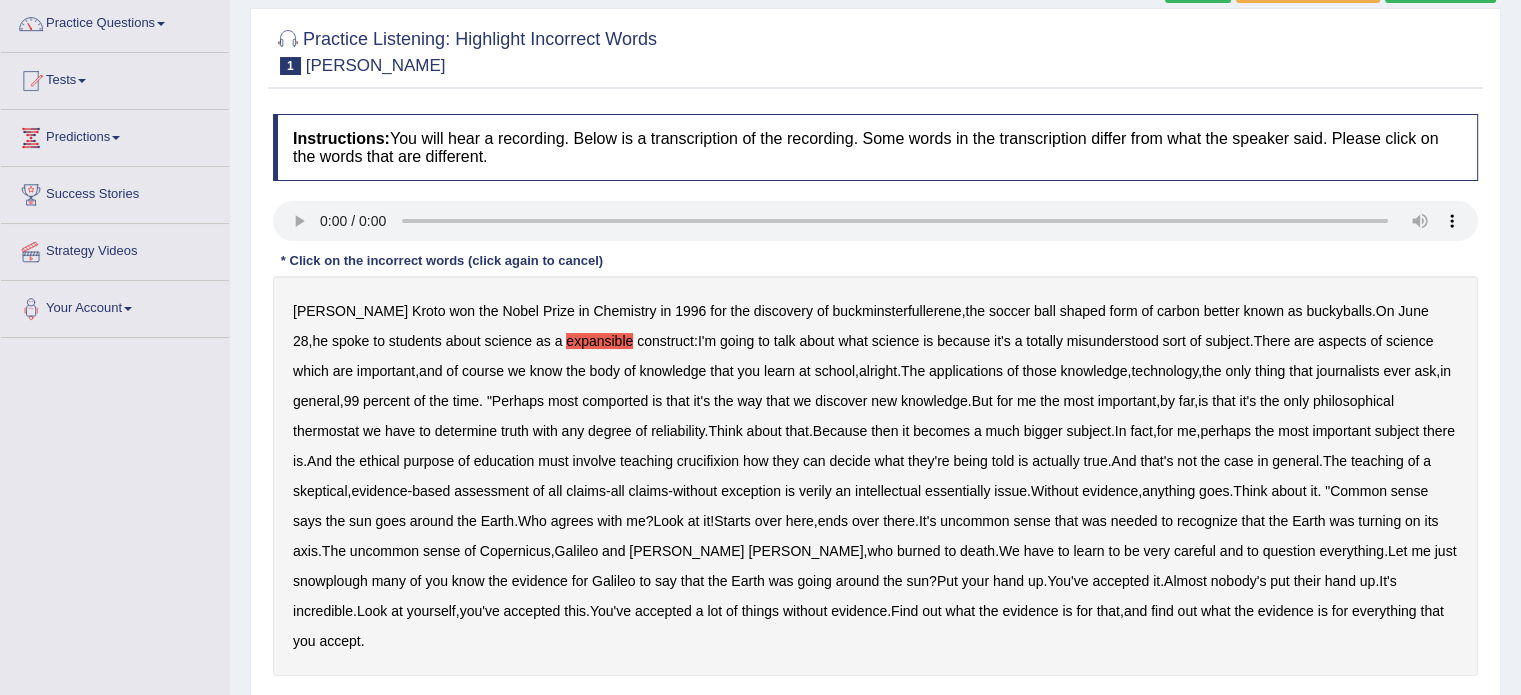 click on "comported" at bounding box center [615, 401] 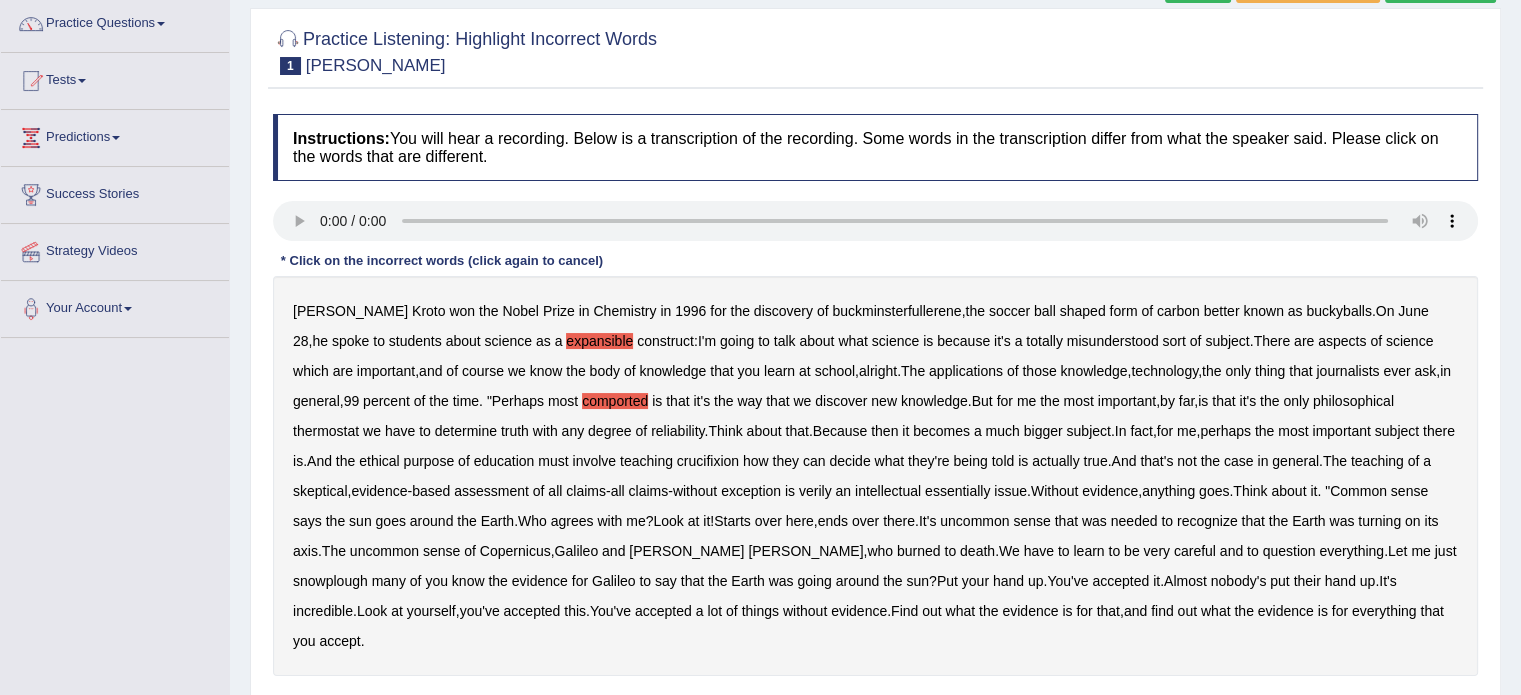 click on "thermostat" at bounding box center (326, 431) 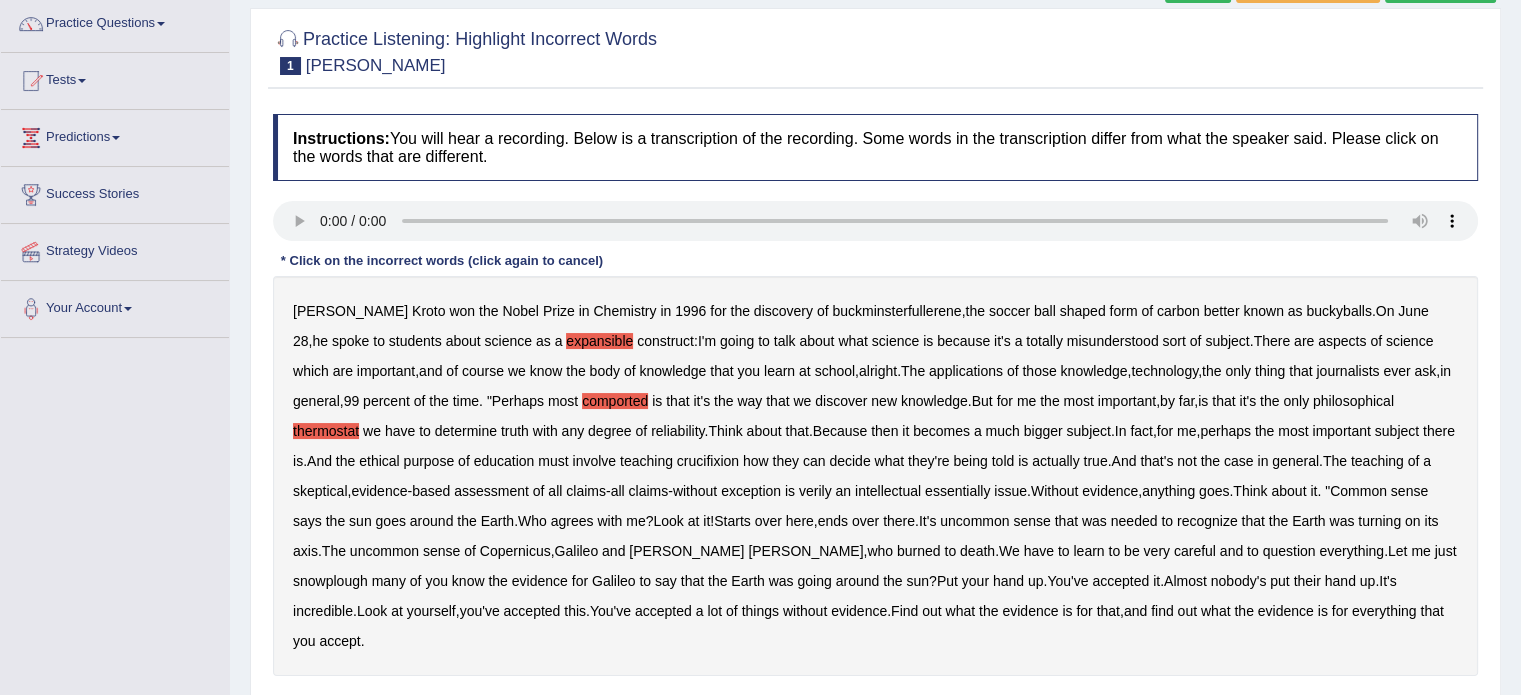 click on "crucifixion" at bounding box center (708, 461) 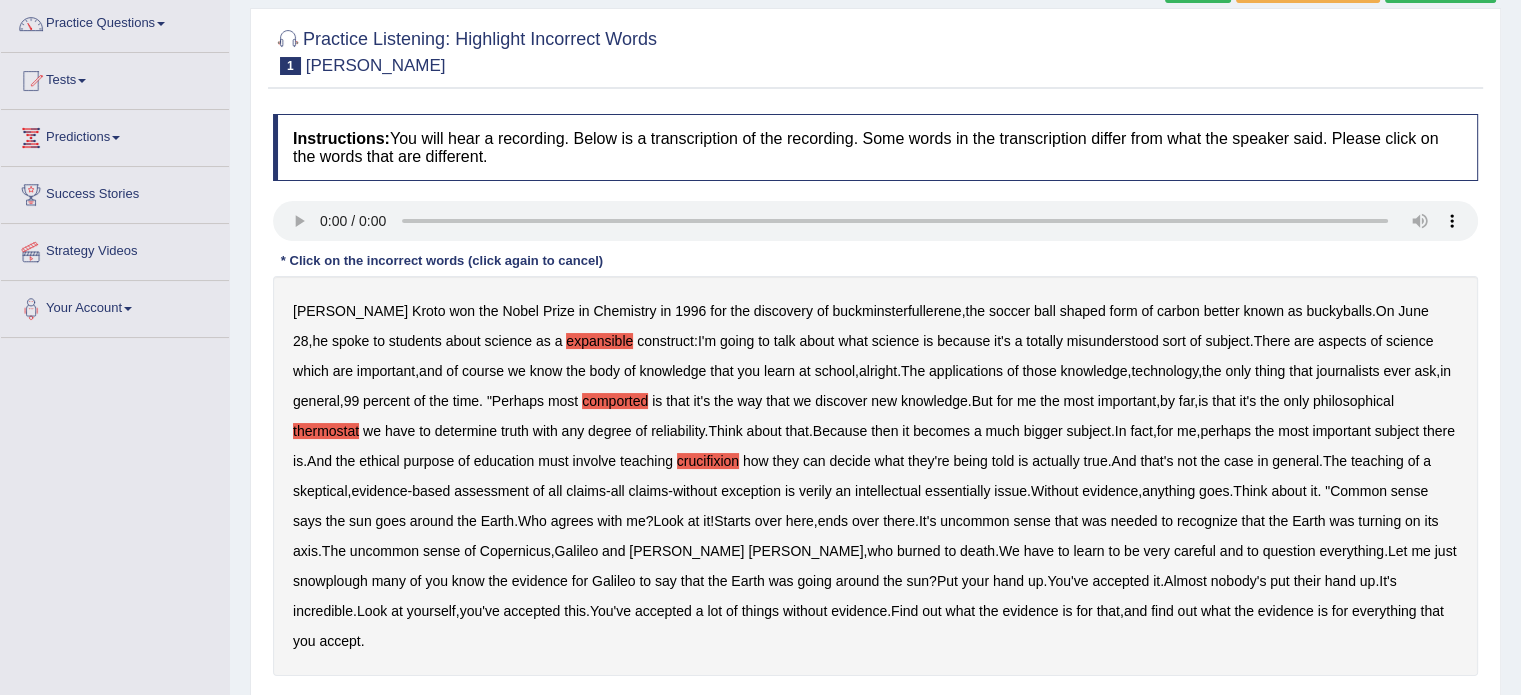 click on "verily" at bounding box center (815, 491) 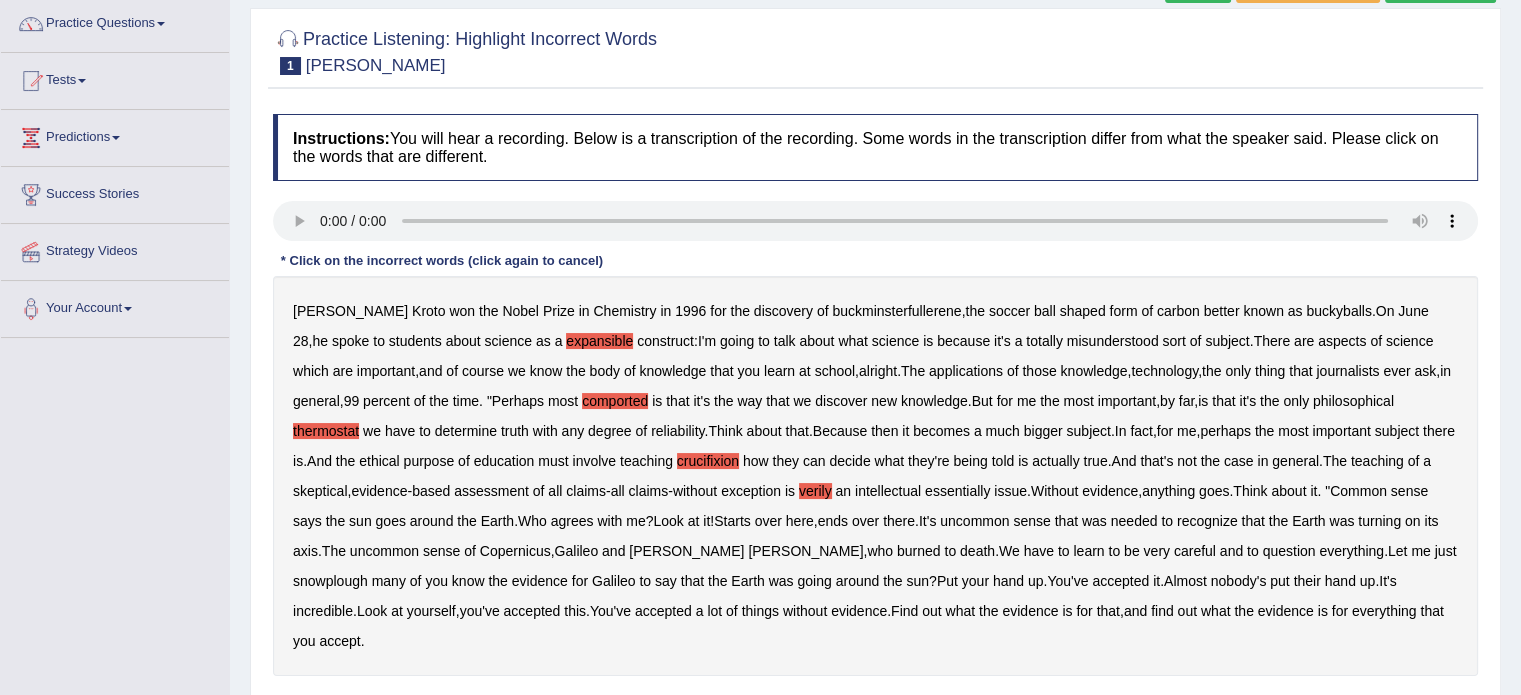 click on "Copernicus" at bounding box center [515, 551] 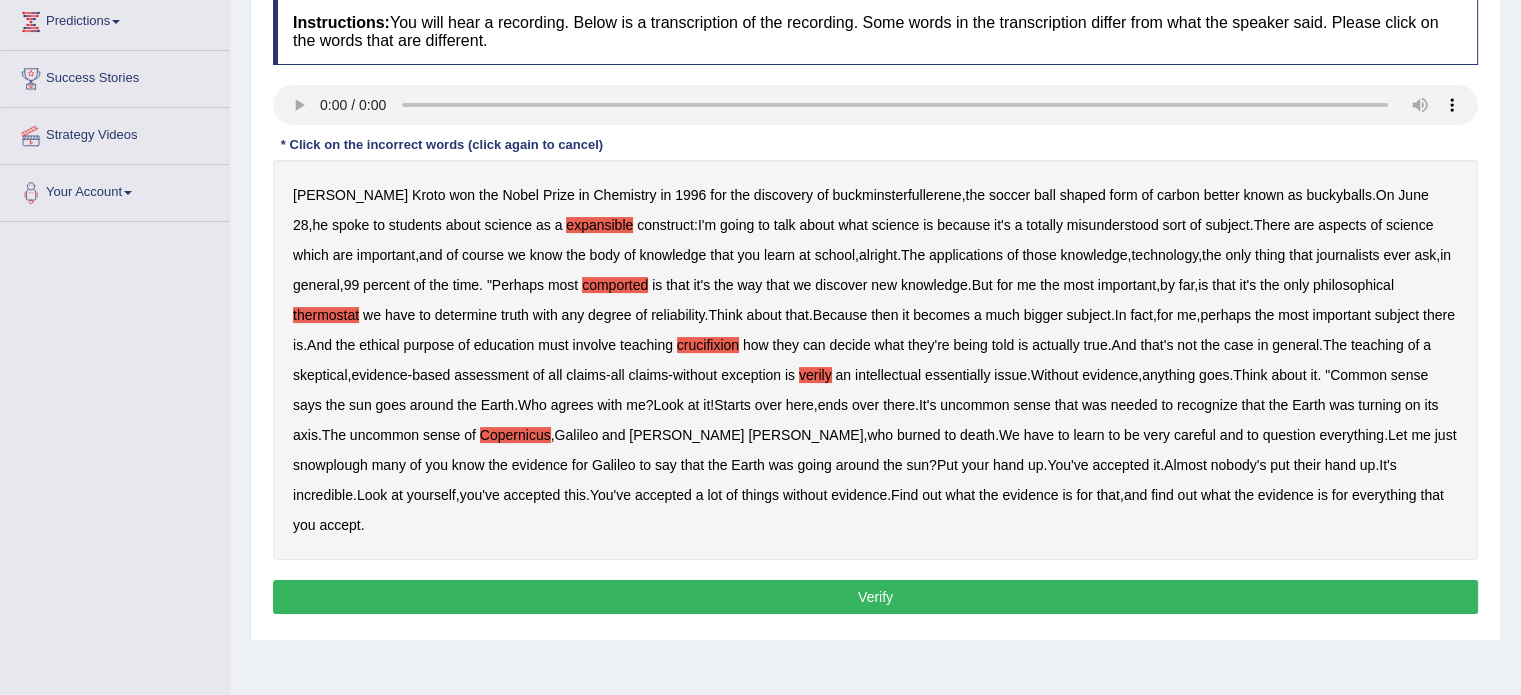 scroll, scrollTop: 283, scrollLeft: 0, axis: vertical 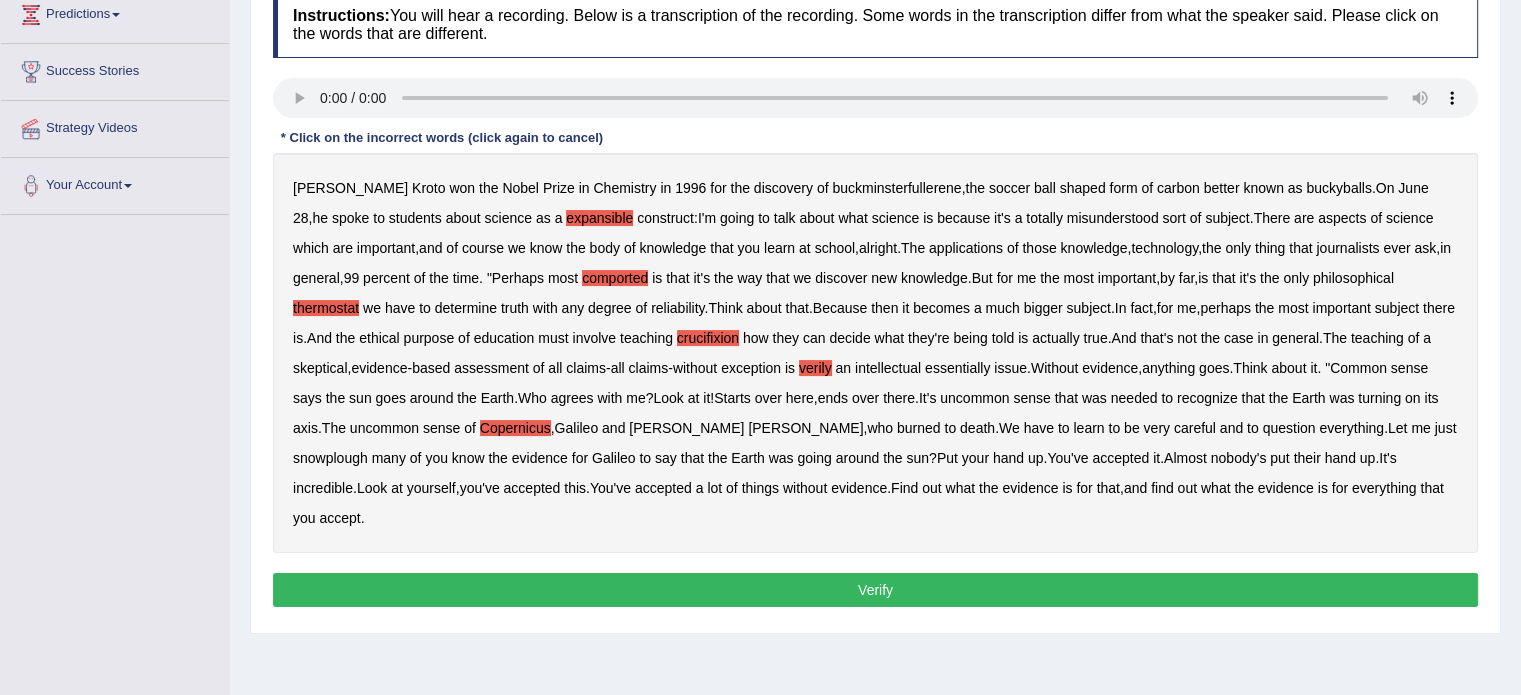 click on "Verify" at bounding box center (875, 590) 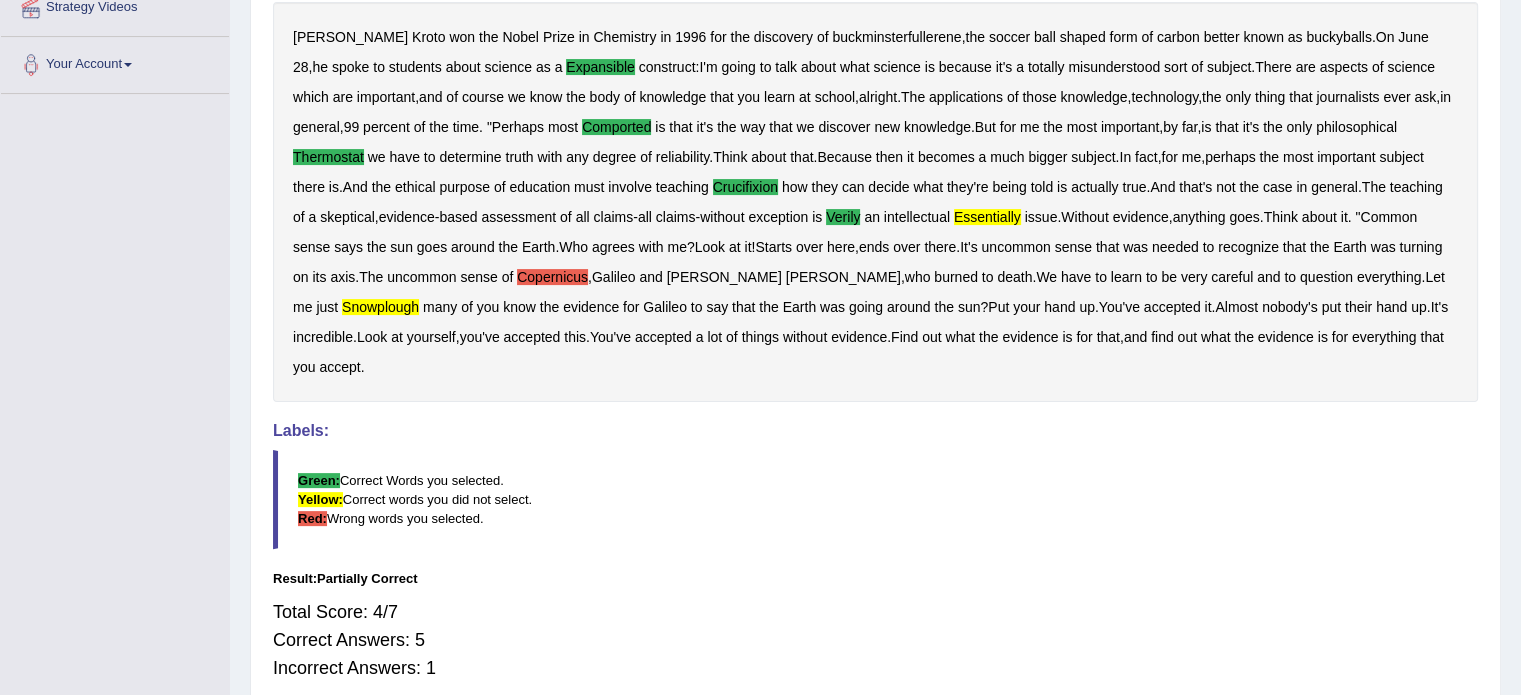 scroll, scrollTop: 401, scrollLeft: 0, axis: vertical 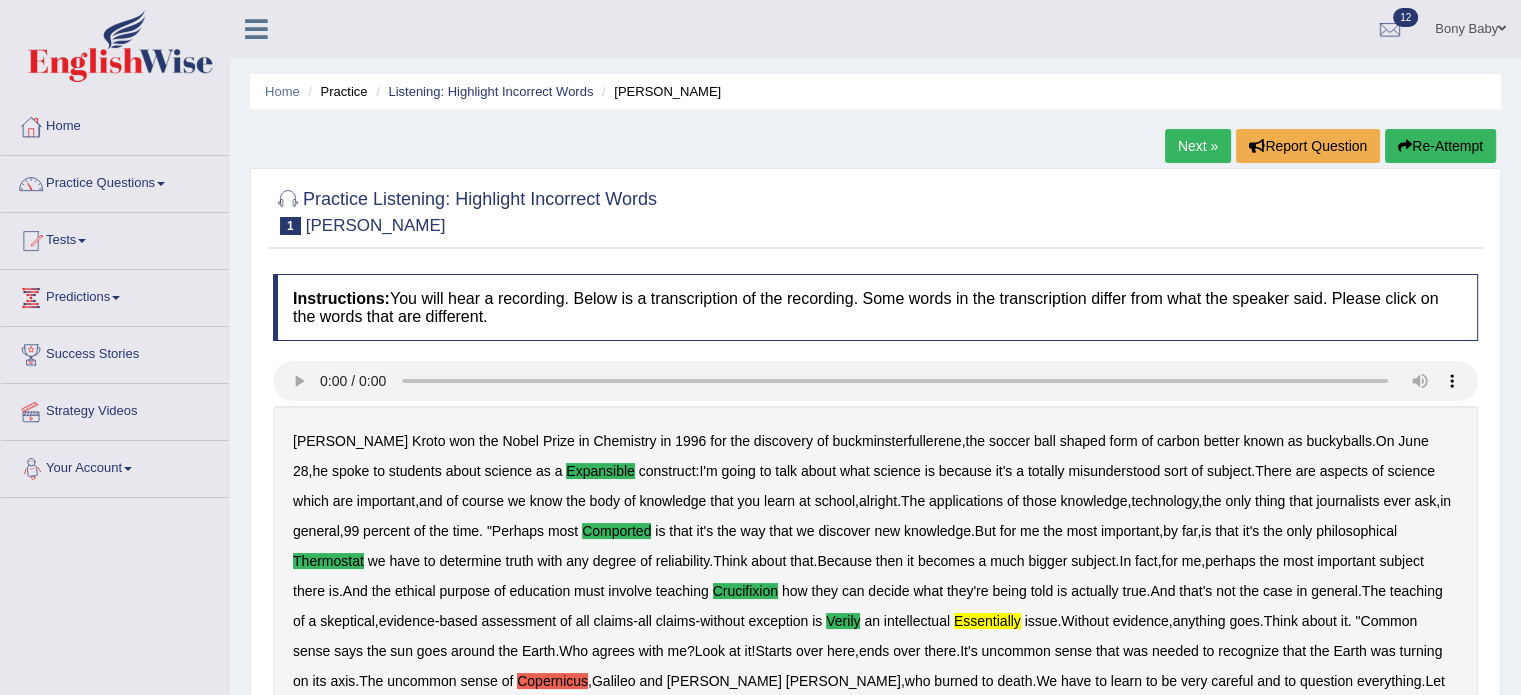 click on "Your Account" at bounding box center (115, 466) 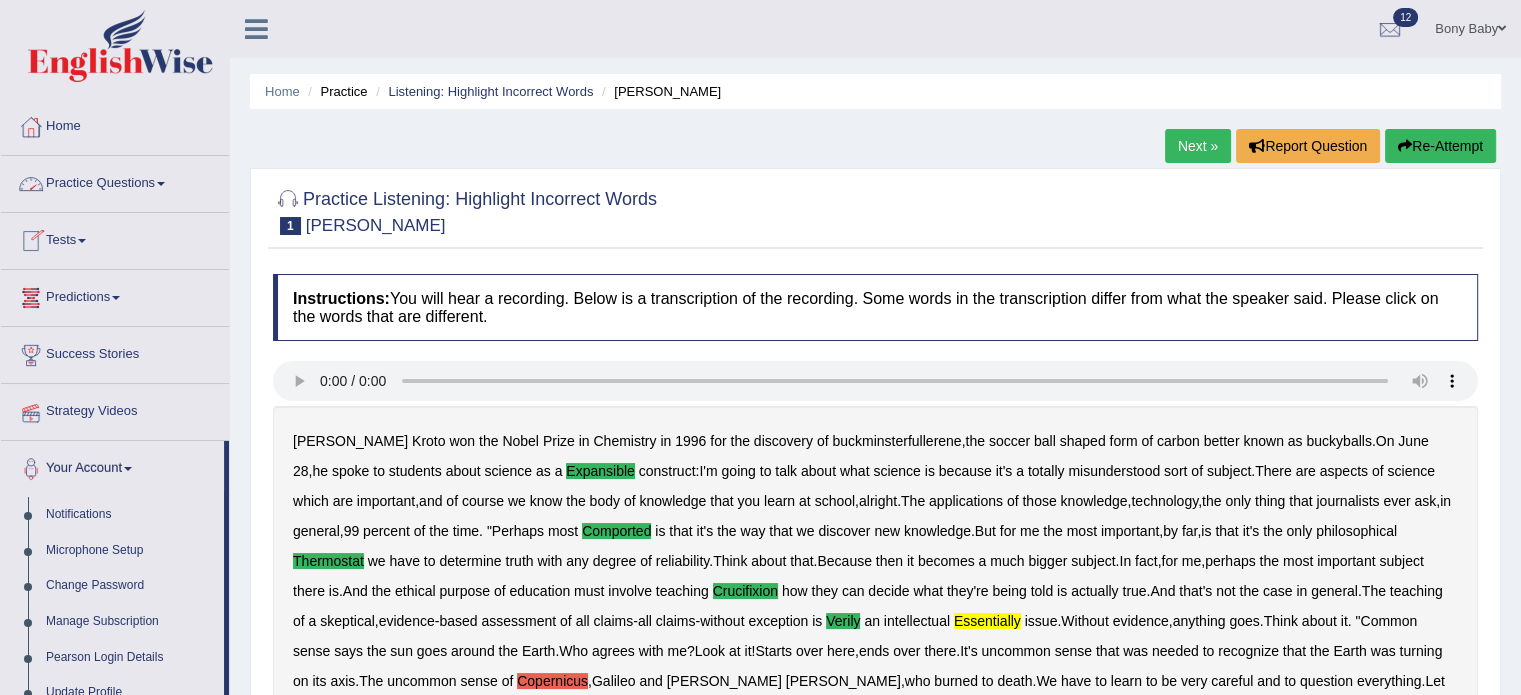 click on "Practice Questions" at bounding box center [115, 181] 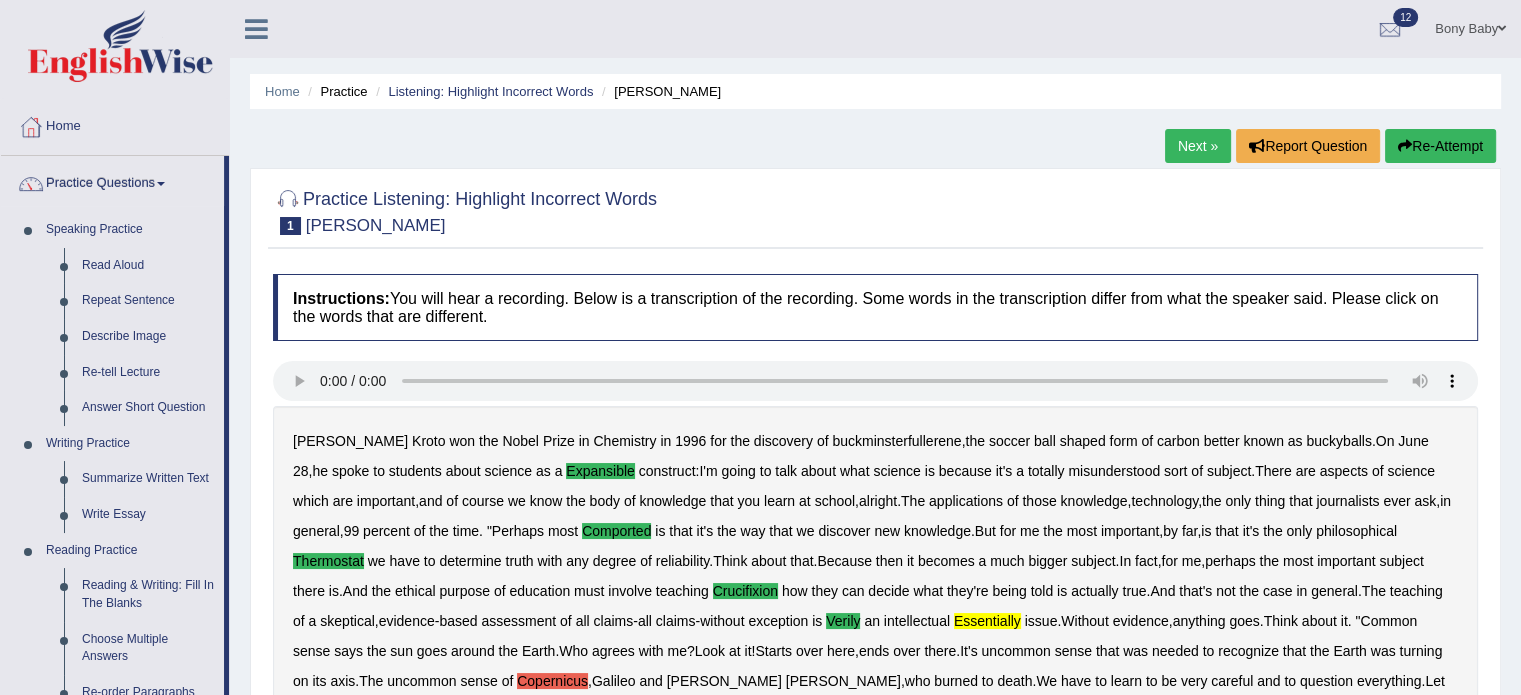 click on "Home
Practice
Listening: Highlight Incorrect Words
Harold
Next »  Report Question  Re-Attempt
Practice Listening: Highlight Incorrect Words
1
Harold
Instructions:  You will hear a recording. Below is a transcription of the recording. Some words in the transcription differ from what the speaker said. Please click on the words that are different.
Transcript: * Click on the incorrect words (click again to cancel) Harold   Kroto   won   the   Nobel   Prize   in   Chemistry   in   1996   for   the   discovery   of   buckminsterfullerene ,  the   soccer   ball   shaped   form   of   carbon   better   known   as   buckyballs .  On   June   28 ,  he   spoke   to   students   about   science   as   a   expansible   construct :  I'm   going   to   talk   about   what   science   is   because   it's   a   totally   misunderstood" at bounding box center (875, 569) 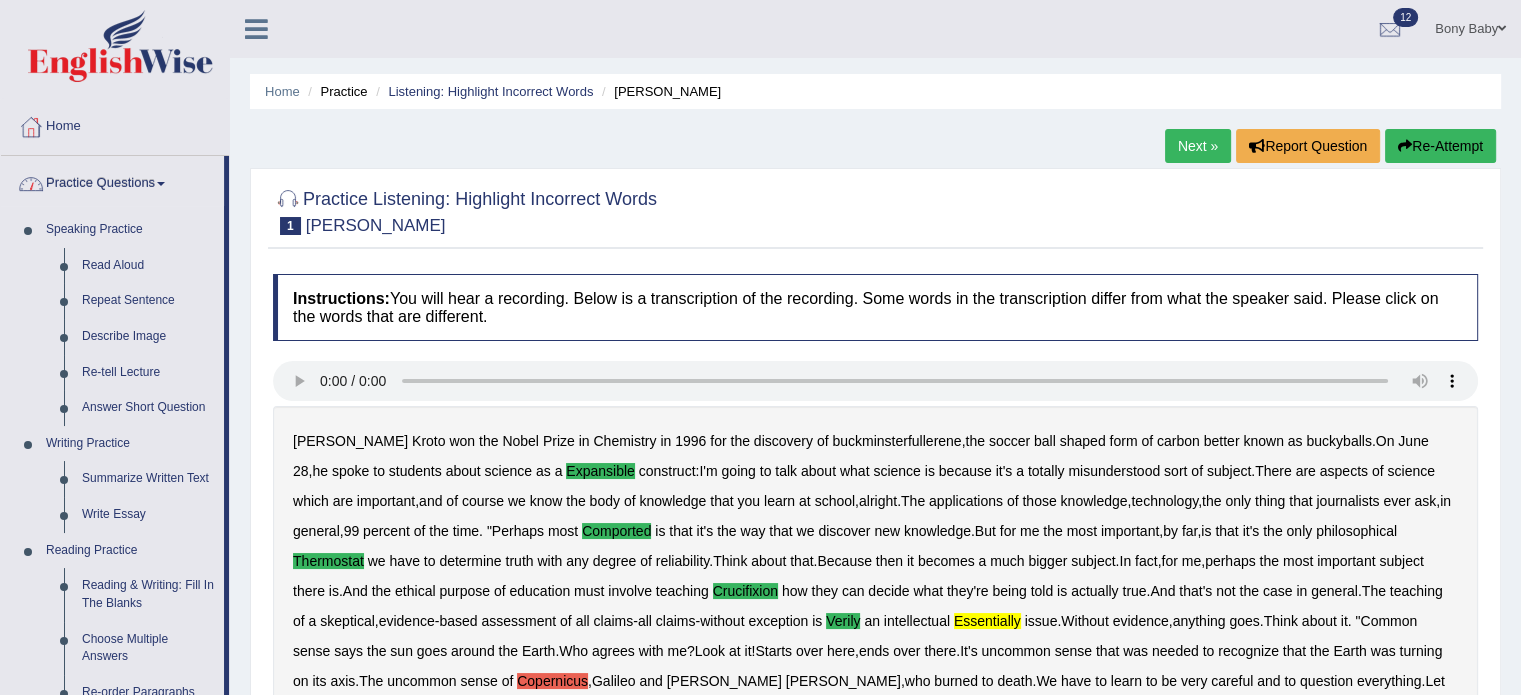 click on "Practice Questions" at bounding box center (112, 181) 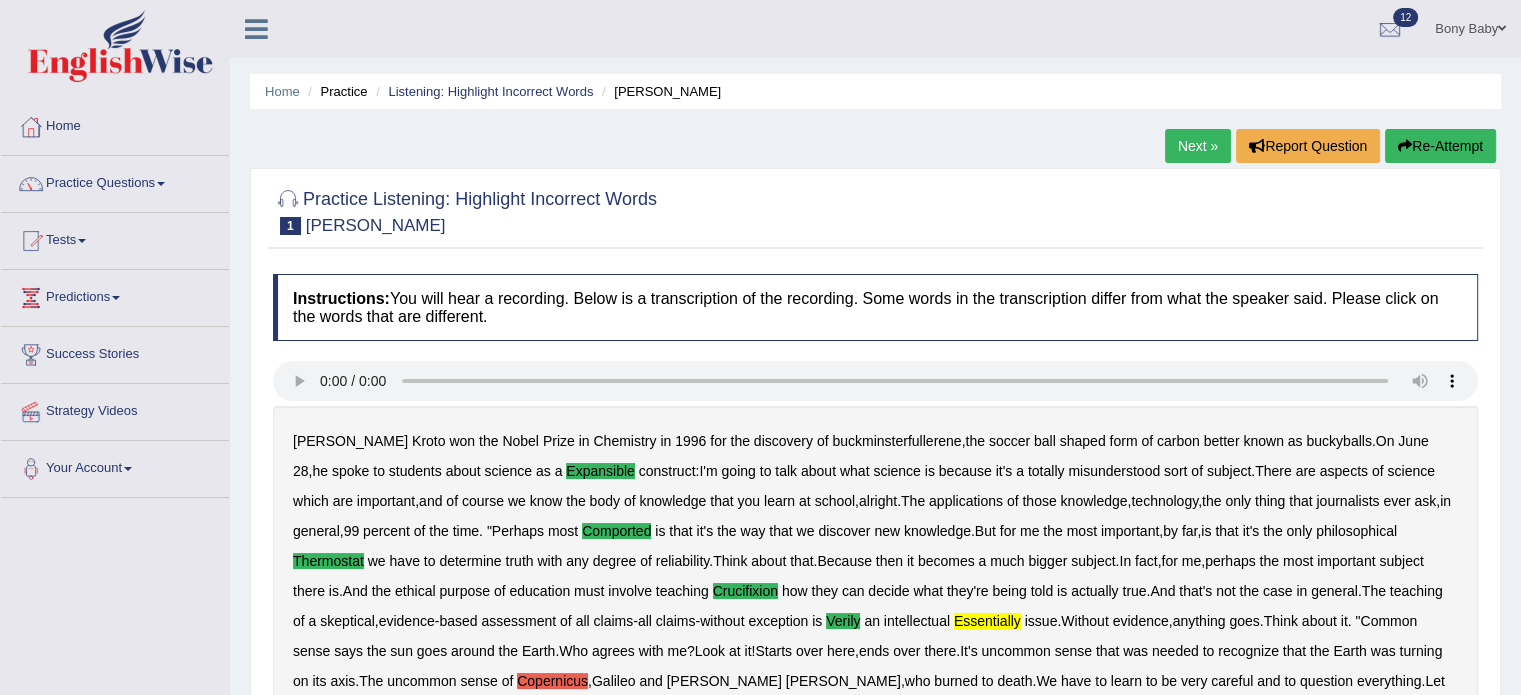 click on "Practice Questions" at bounding box center [115, 181] 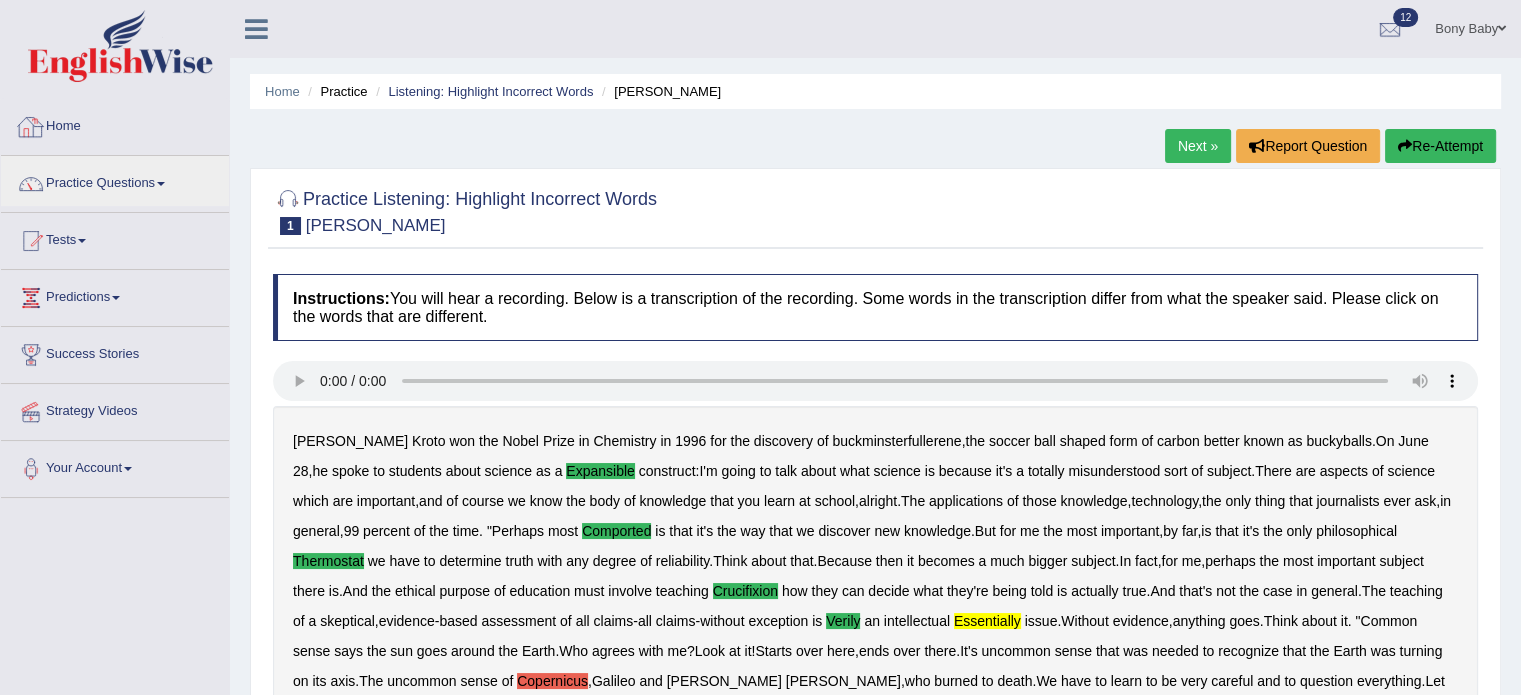 click on "Home" at bounding box center (115, 124) 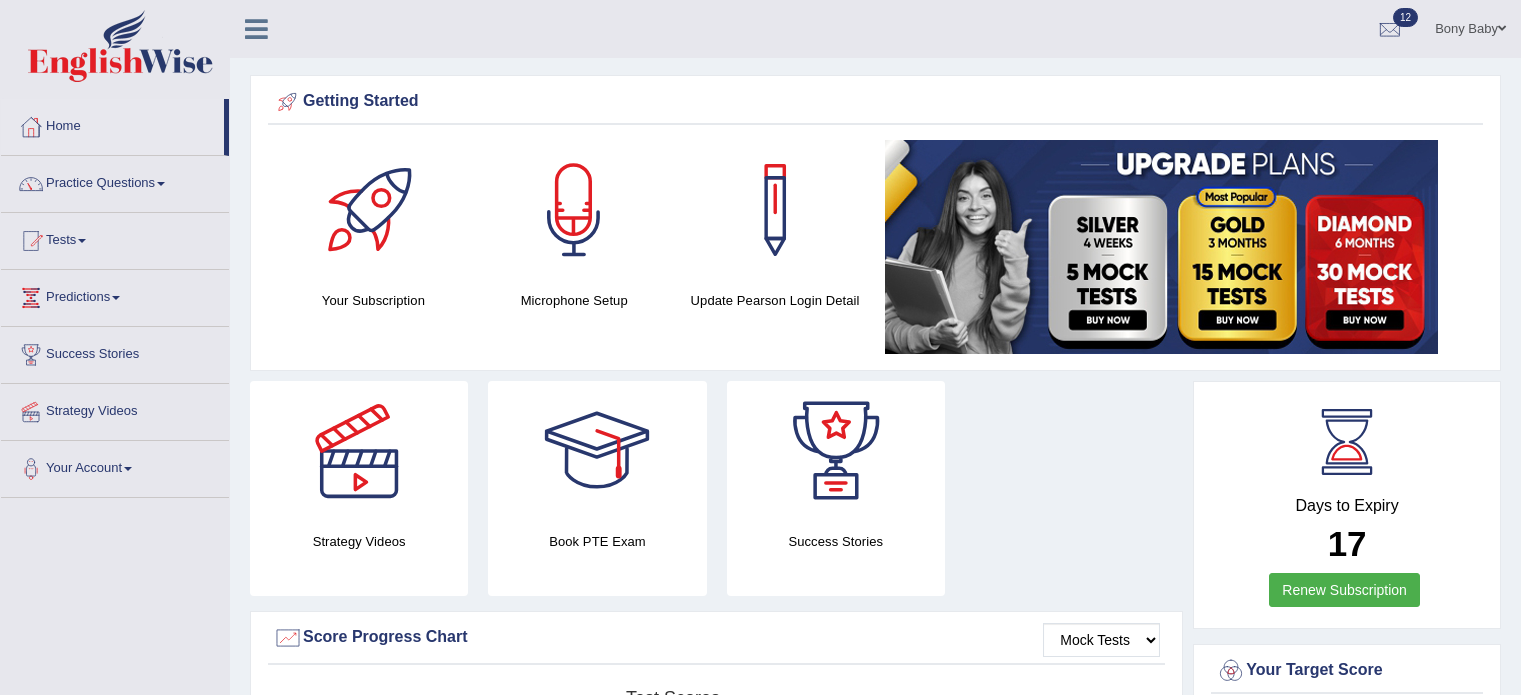 scroll, scrollTop: 0, scrollLeft: 0, axis: both 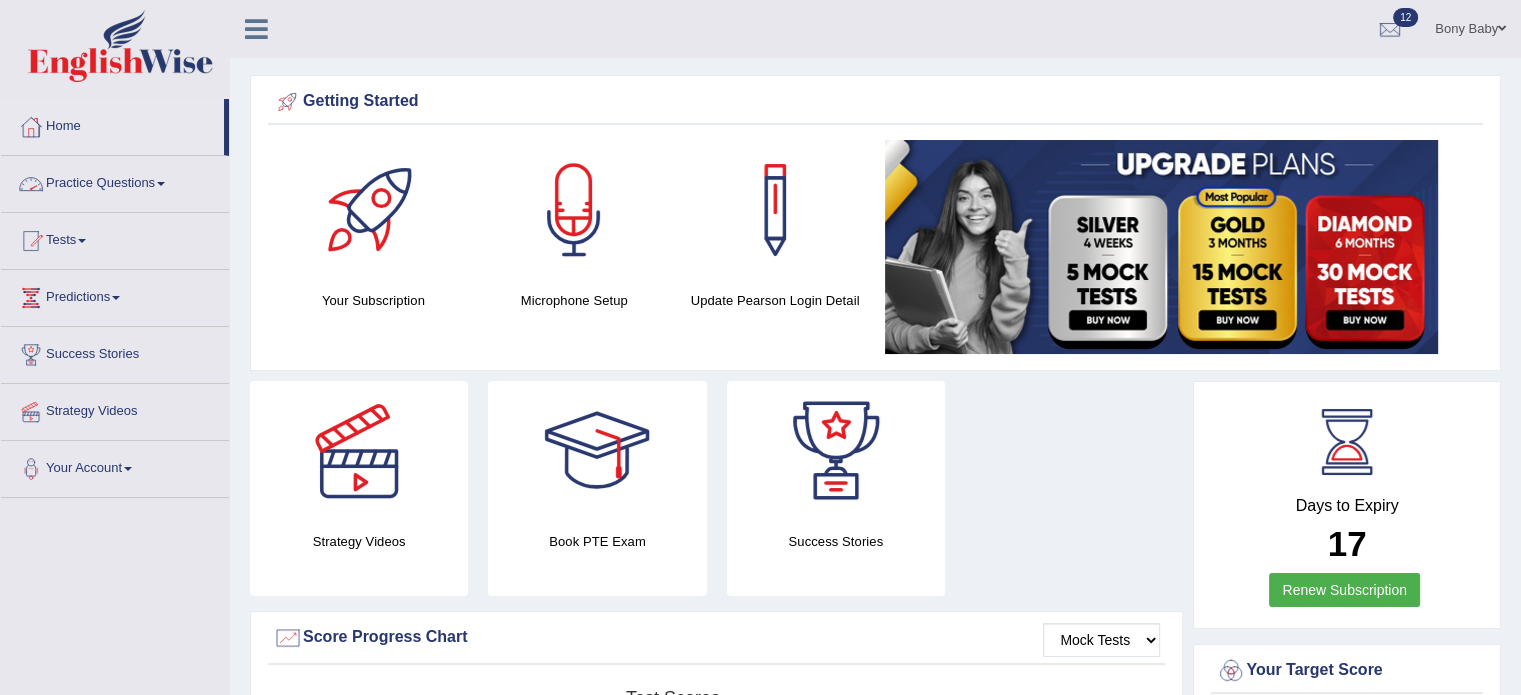 click on "Practice Questions" at bounding box center [115, 181] 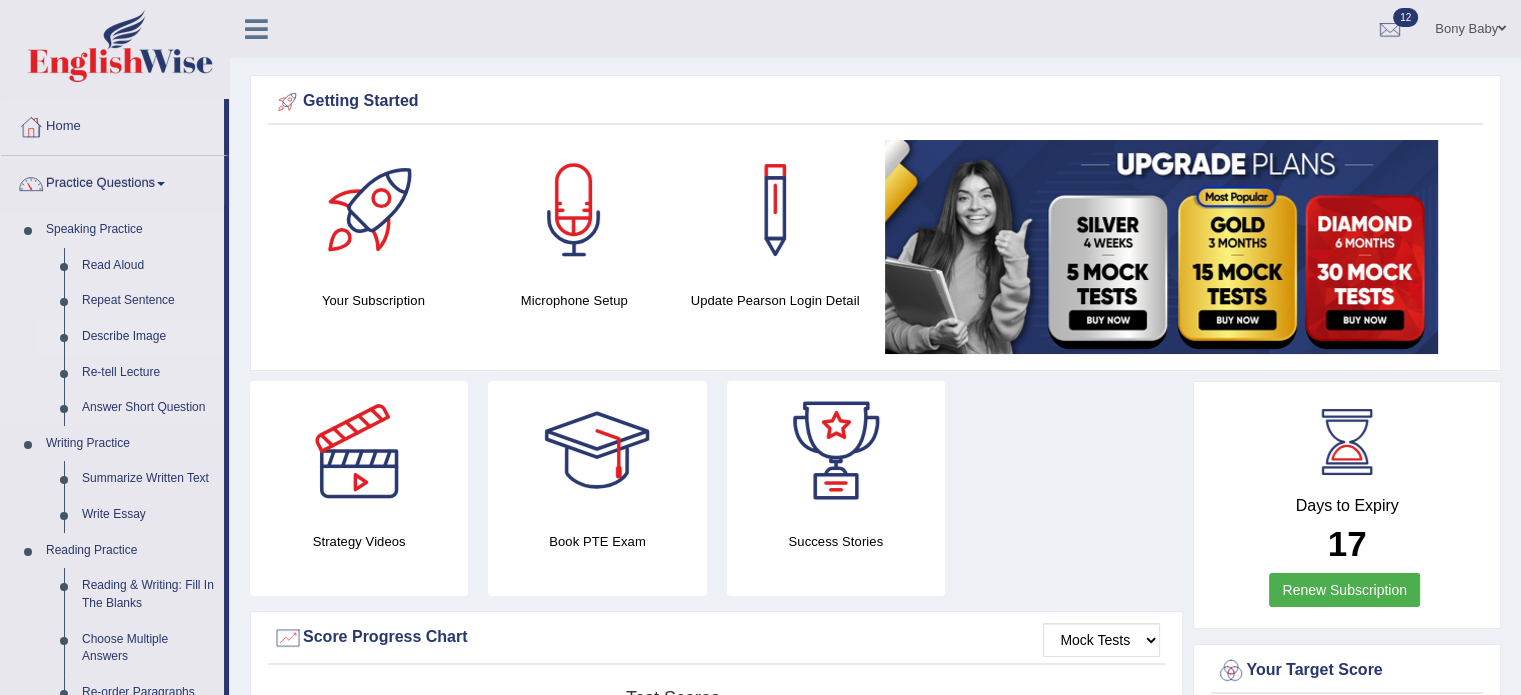 click on "Describe Image" at bounding box center [148, 337] 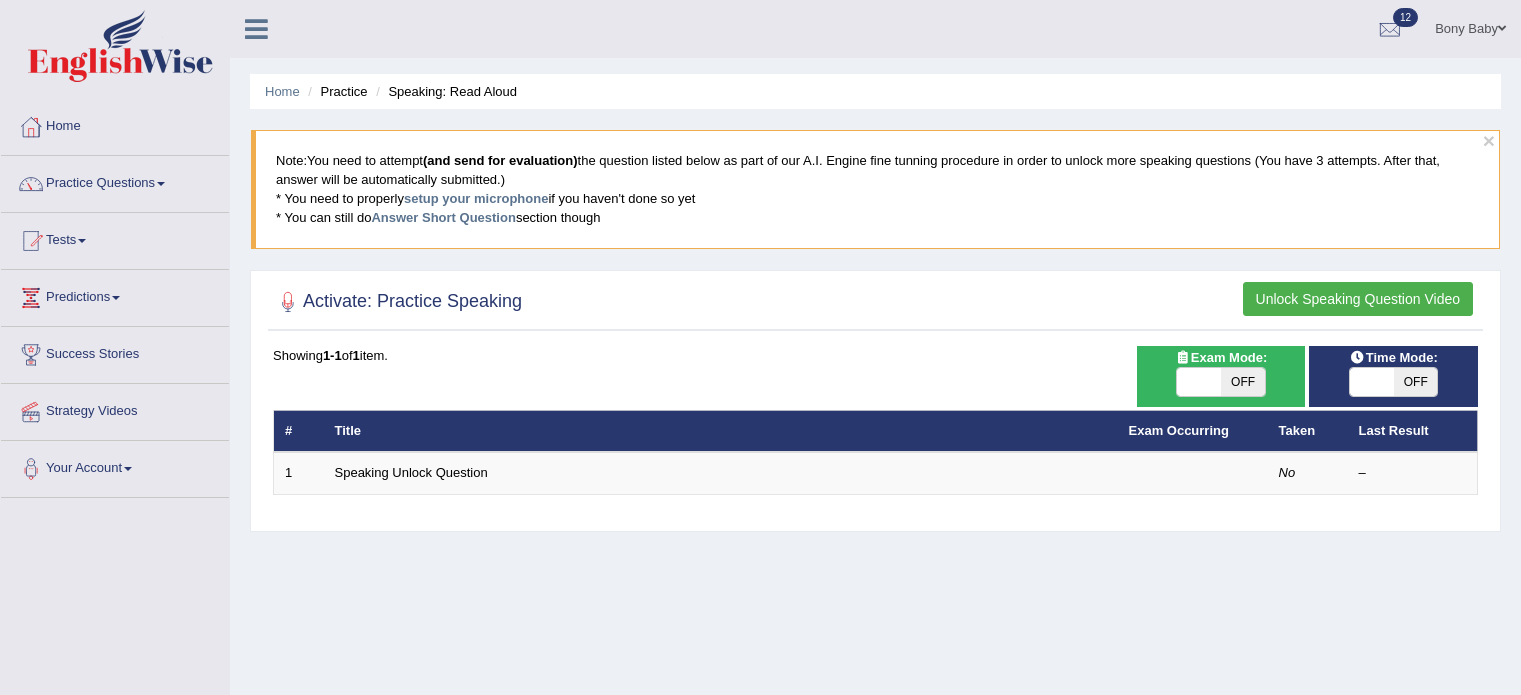 scroll, scrollTop: 0, scrollLeft: 0, axis: both 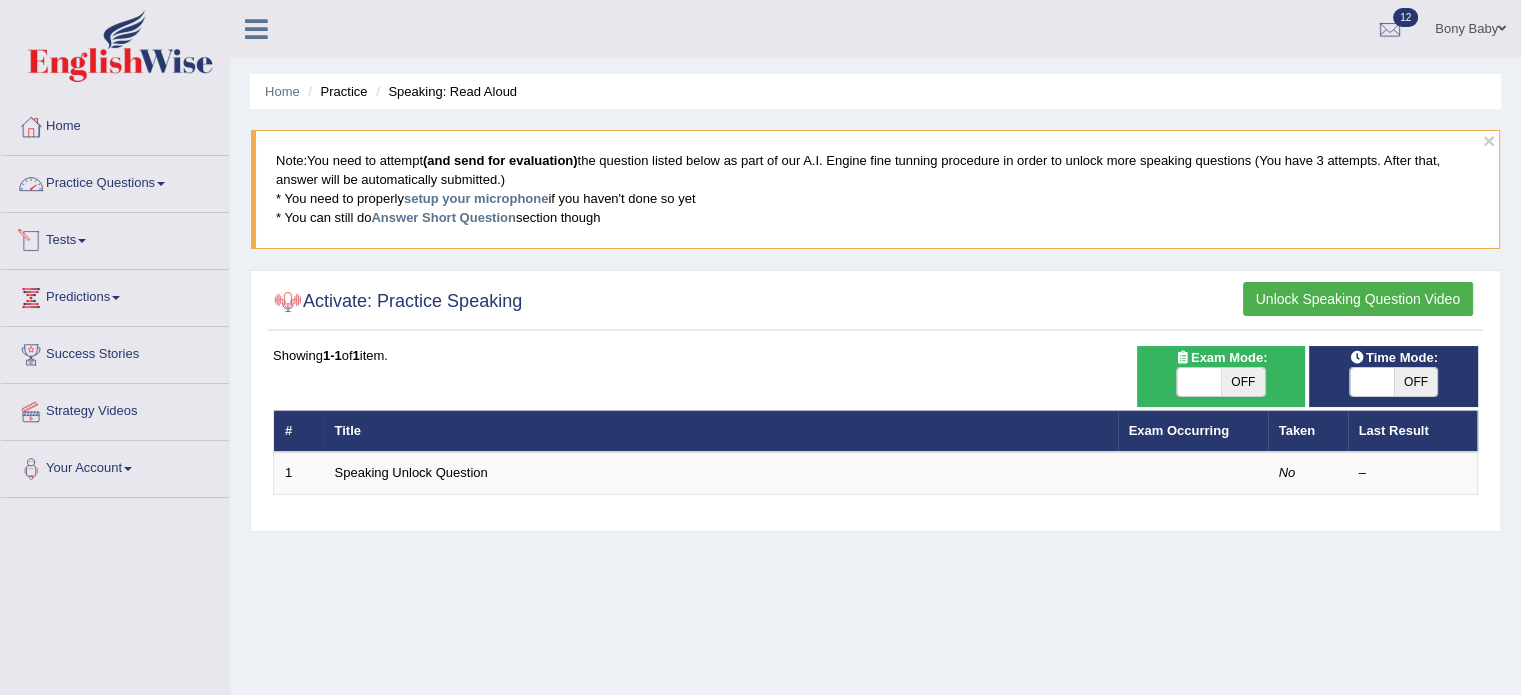 click on "Practice Questions" at bounding box center (115, 181) 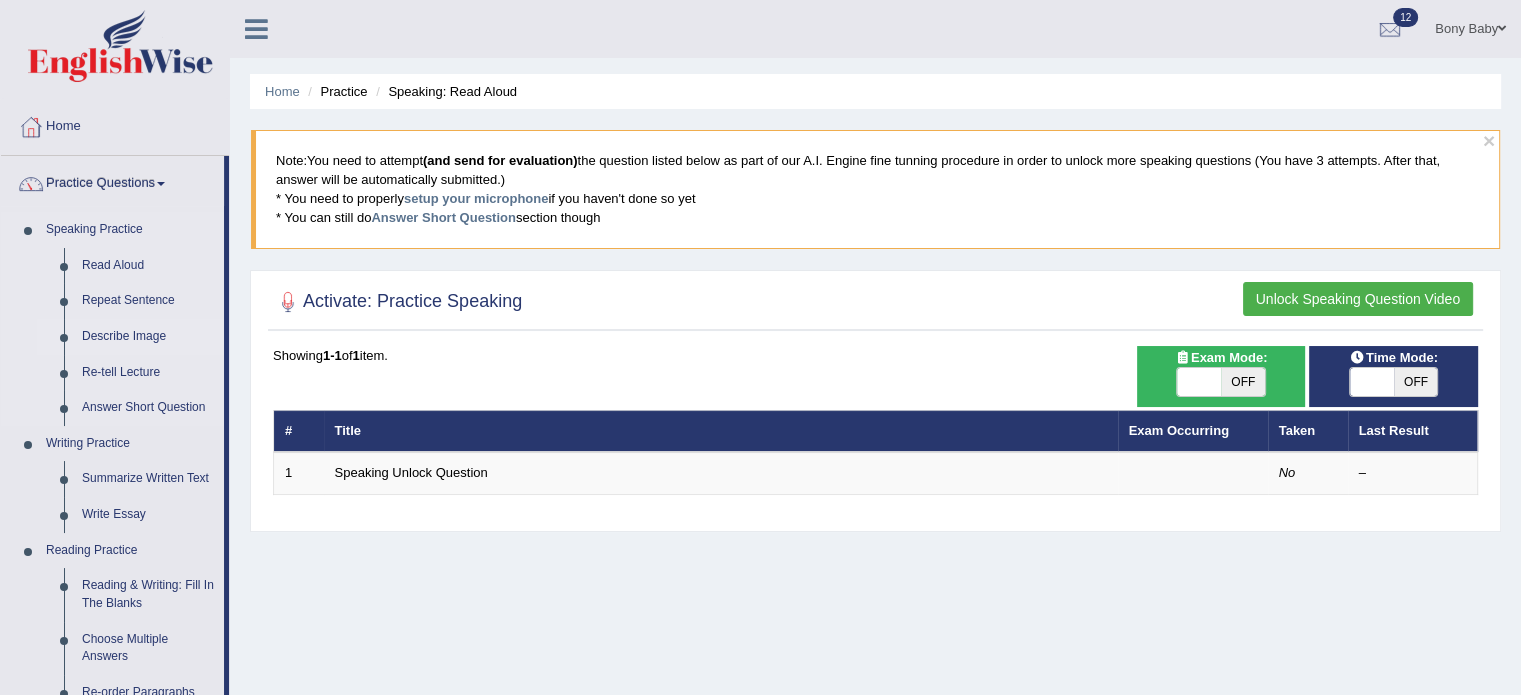 click on "Describe Image" at bounding box center (148, 337) 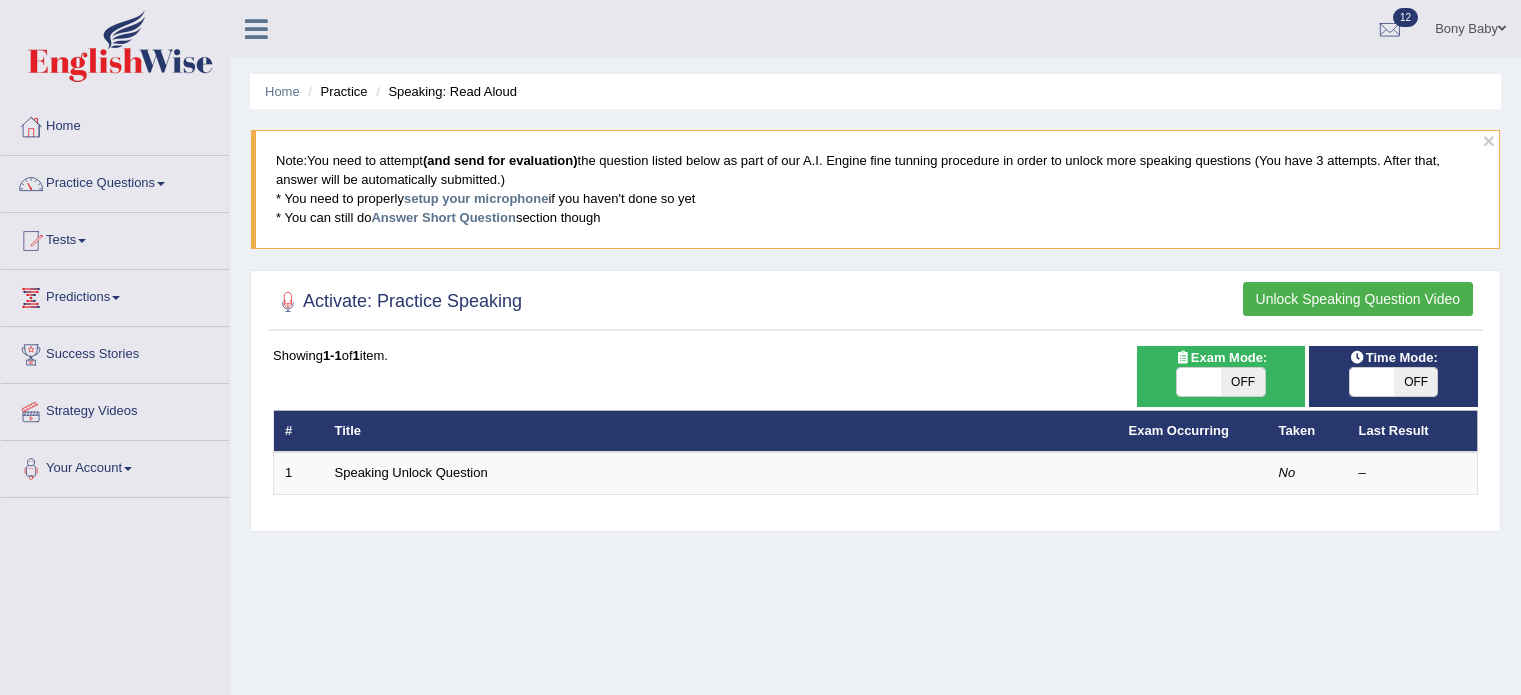 scroll, scrollTop: 0, scrollLeft: 0, axis: both 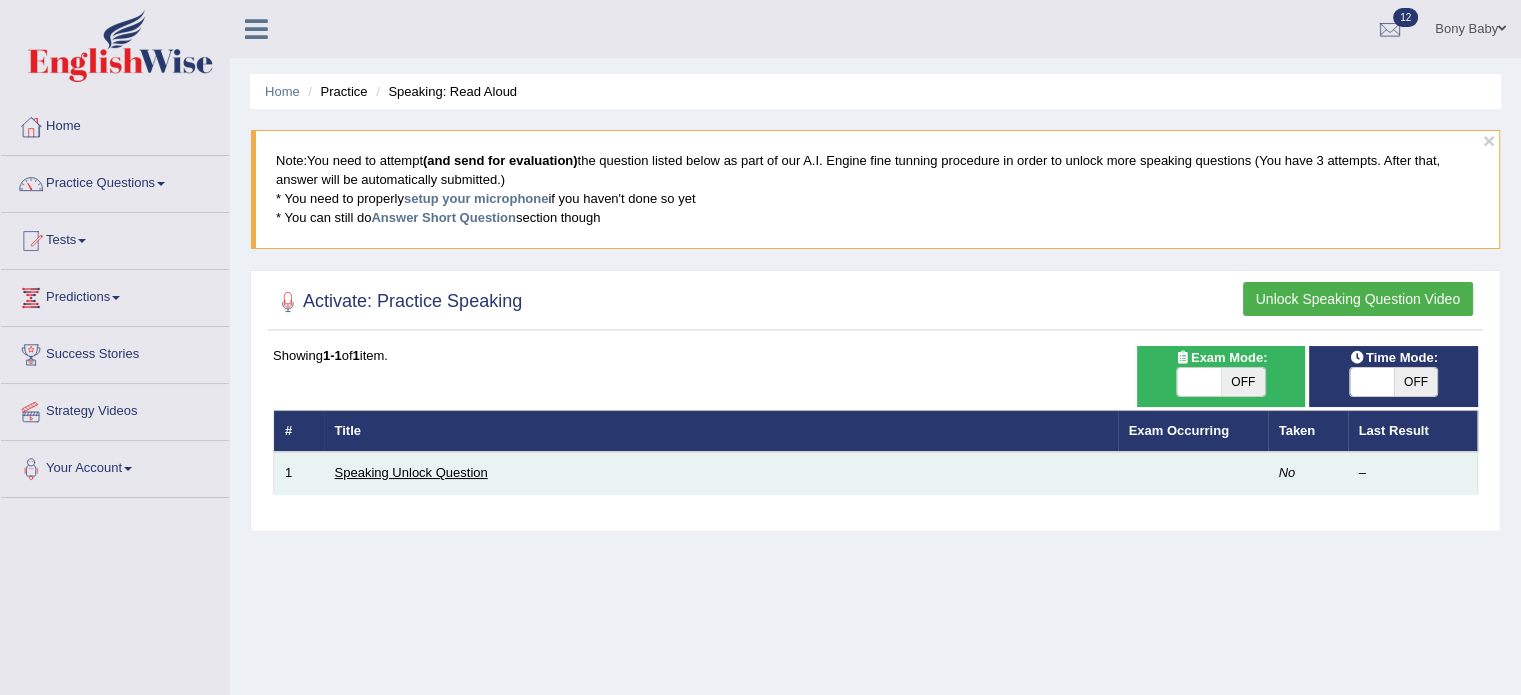 click on "Speaking Unlock Question" at bounding box center [411, 472] 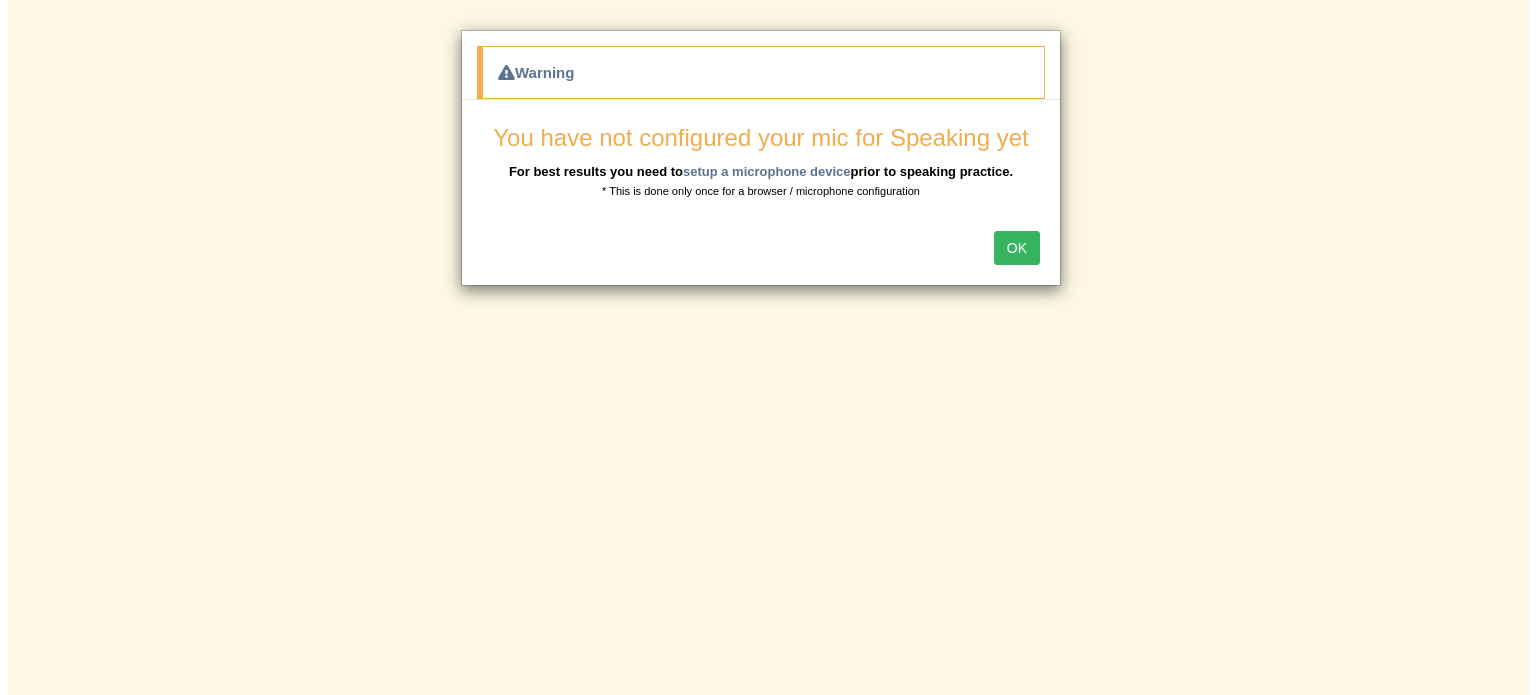 scroll, scrollTop: 0, scrollLeft: 0, axis: both 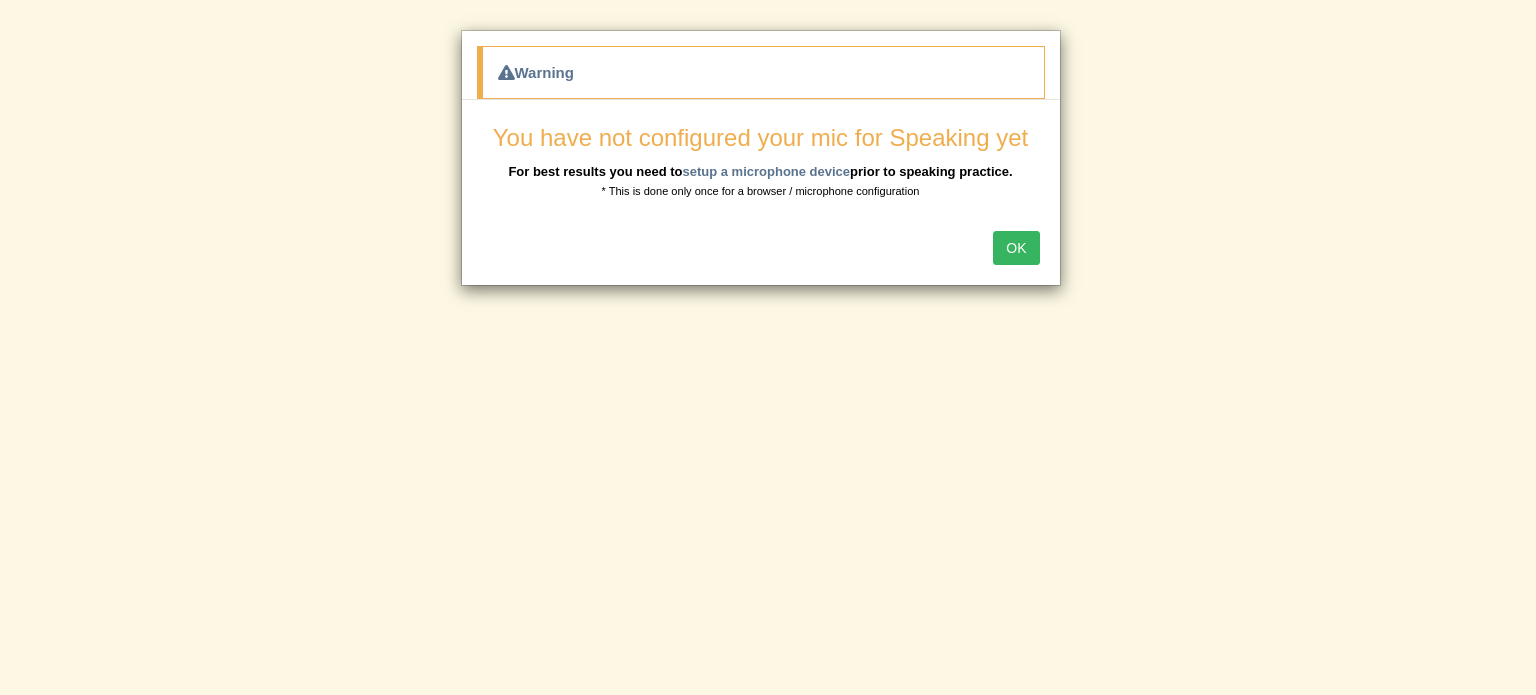 click on "OK" at bounding box center (1016, 248) 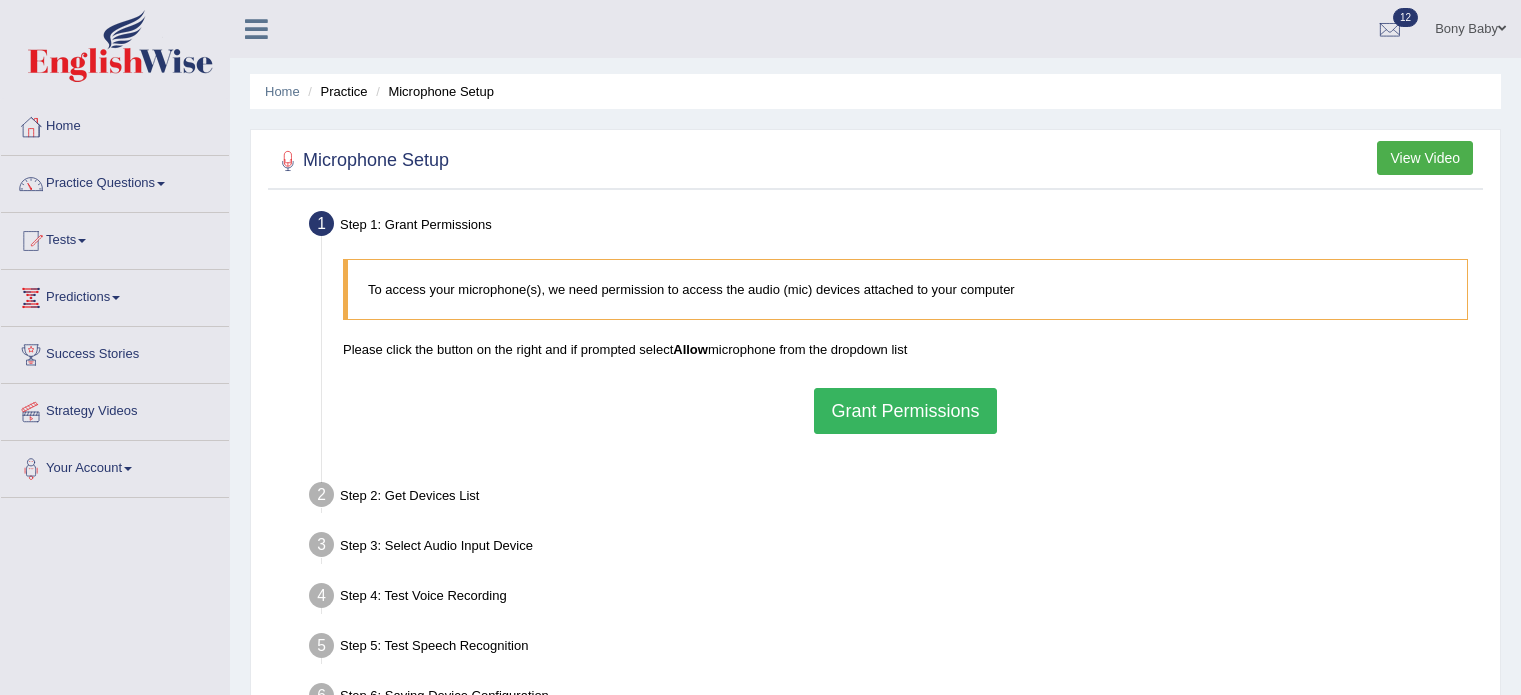 scroll, scrollTop: 0, scrollLeft: 0, axis: both 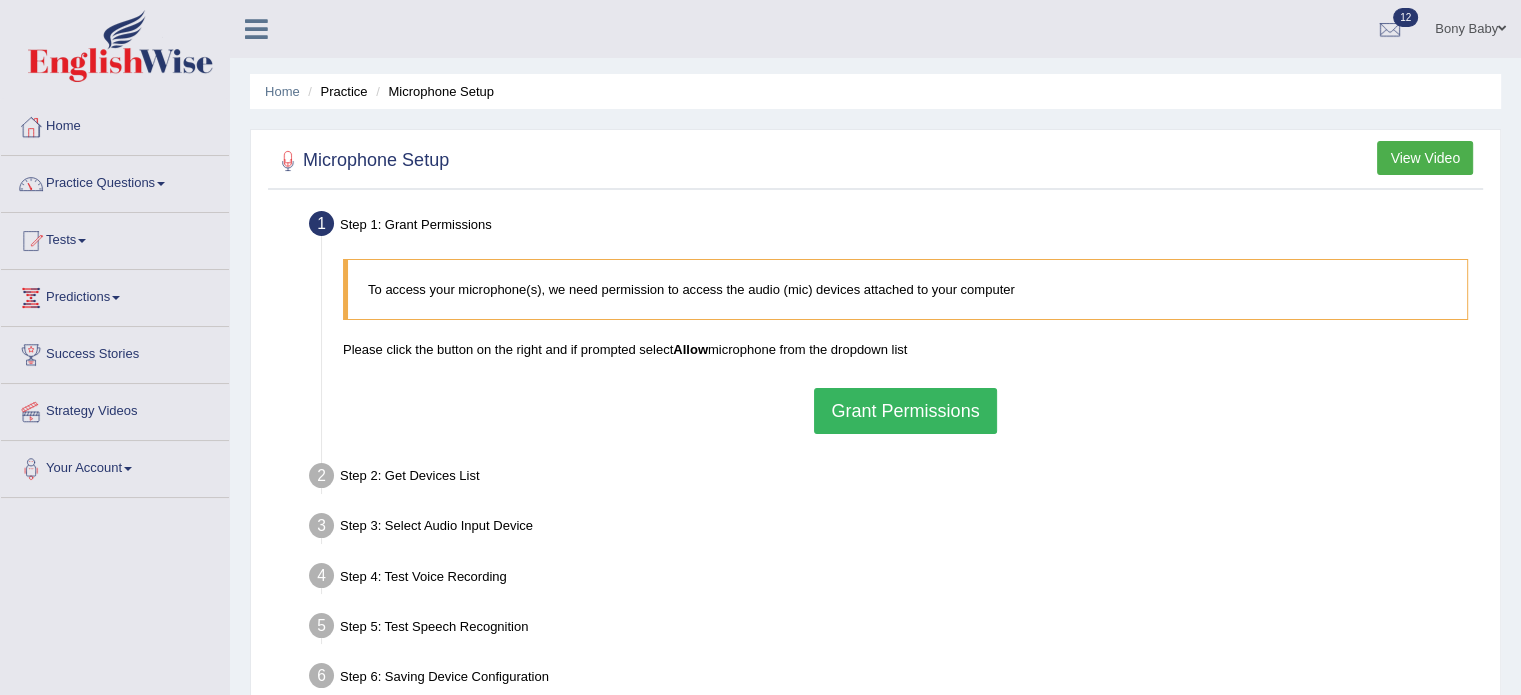 click on "Practice Questions" at bounding box center [115, 181] 